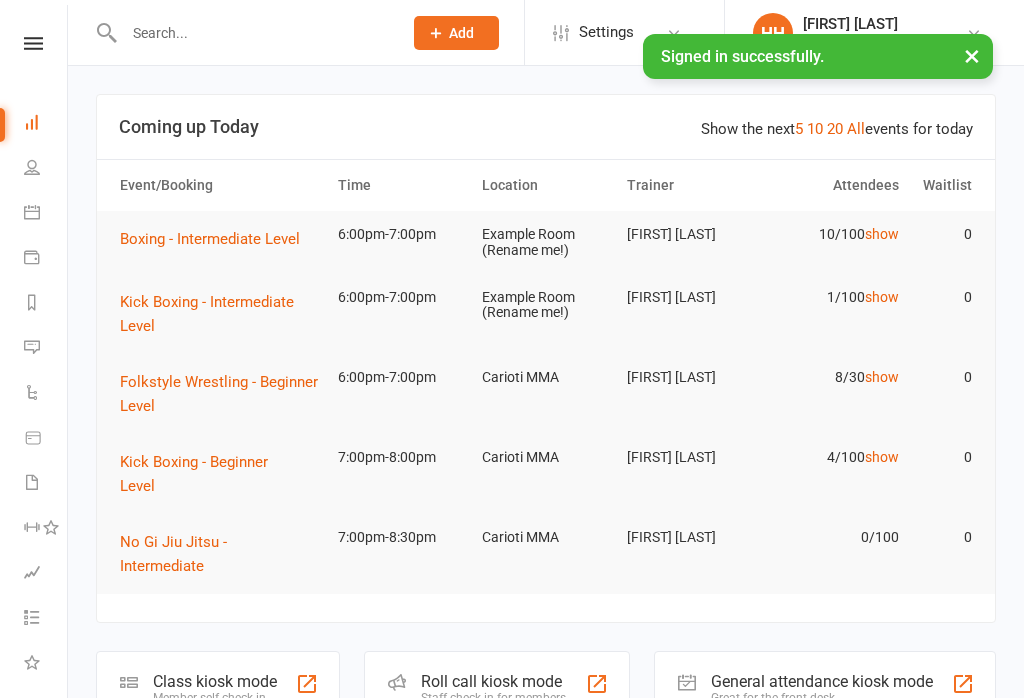scroll, scrollTop: 0, scrollLeft: 0, axis: both 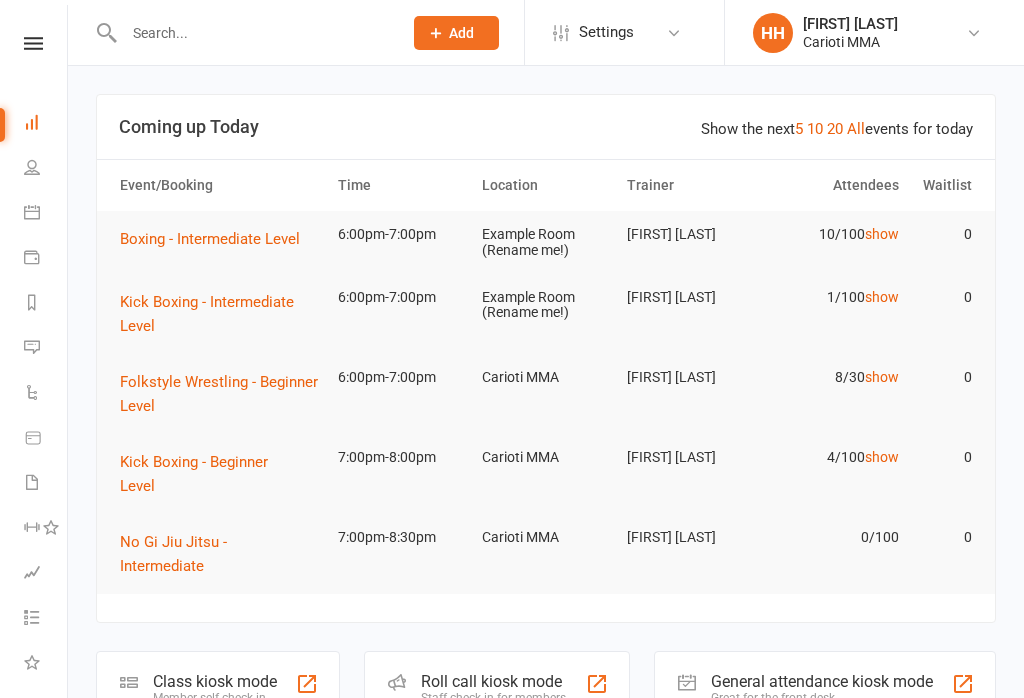 click on "Class kiosk mode Member self check-in" 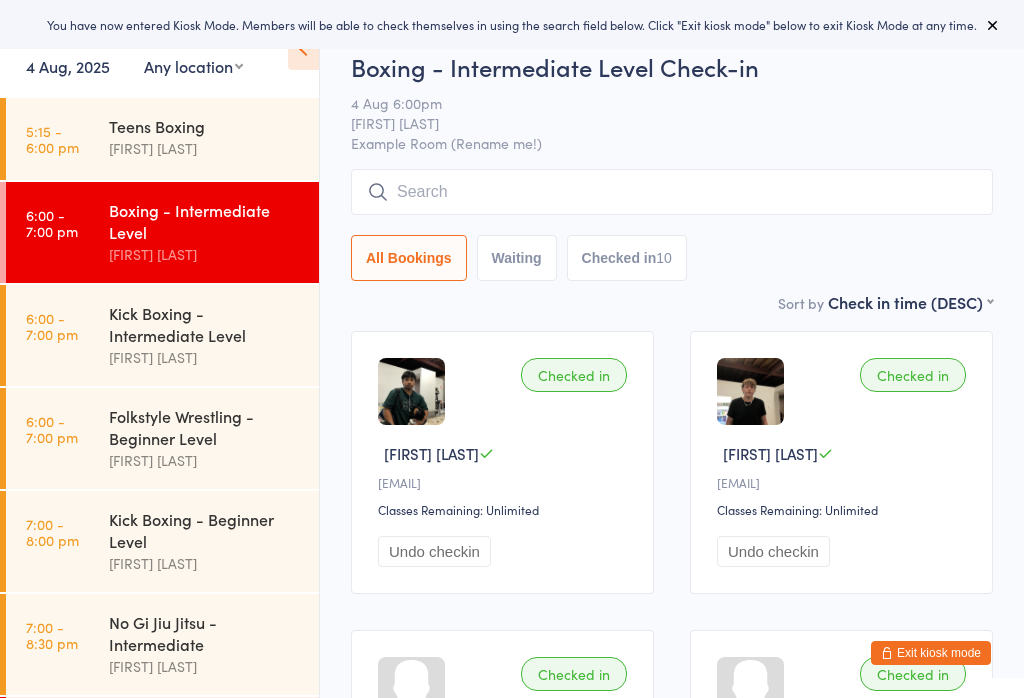 scroll, scrollTop: 0, scrollLeft: 0, axis: both 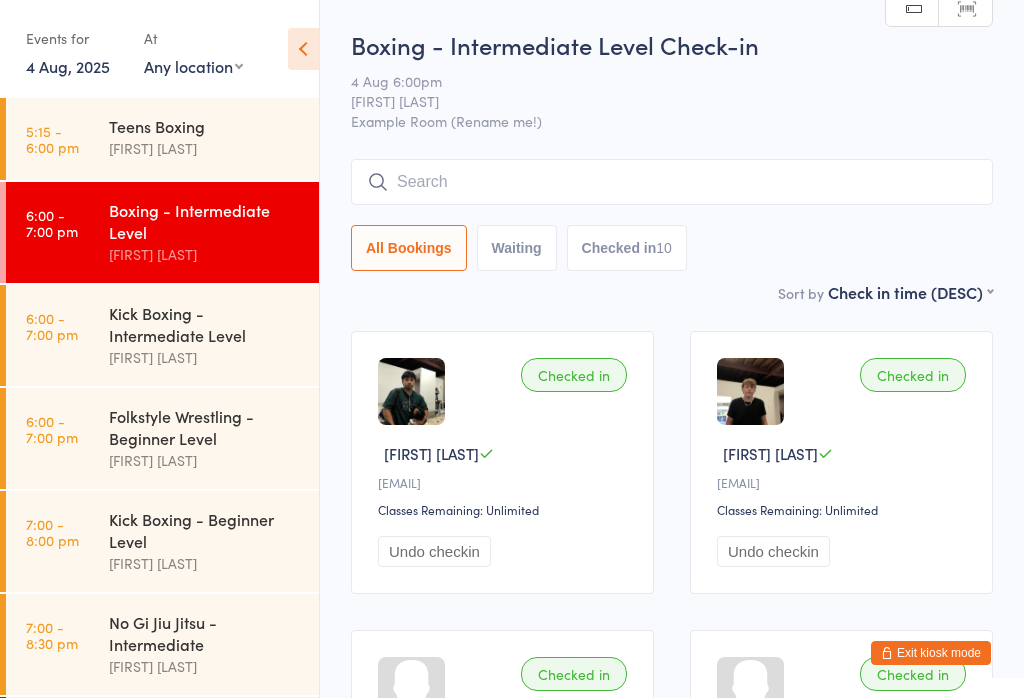 click on "No Gi Jiu Jitsu - Intermediate" at bounding box center [205, 633] 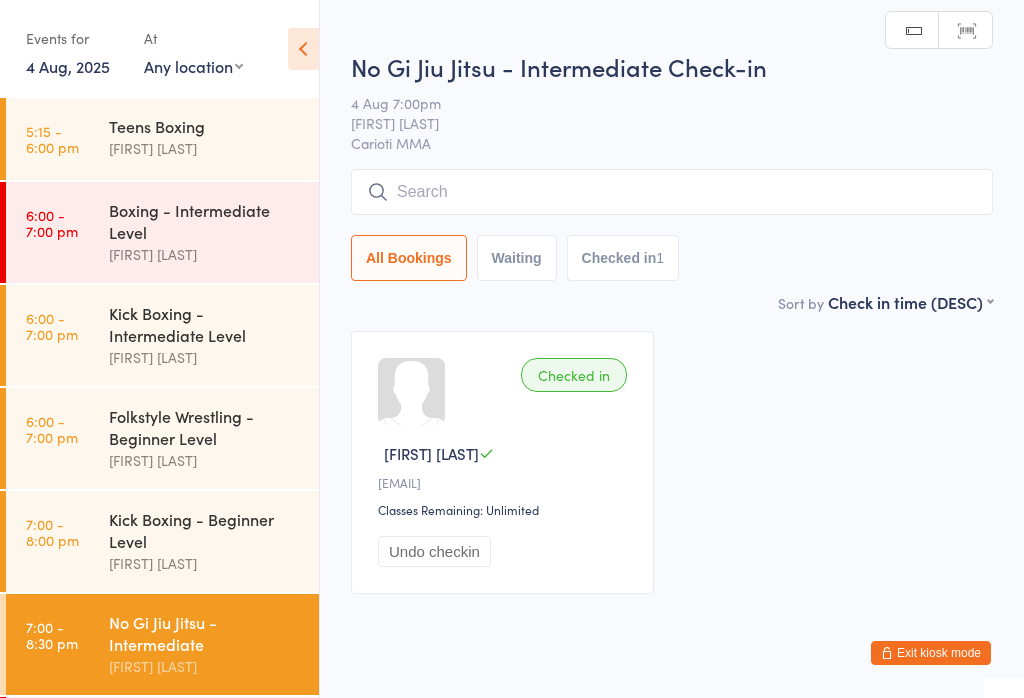 click at bounding box center [672, 192] 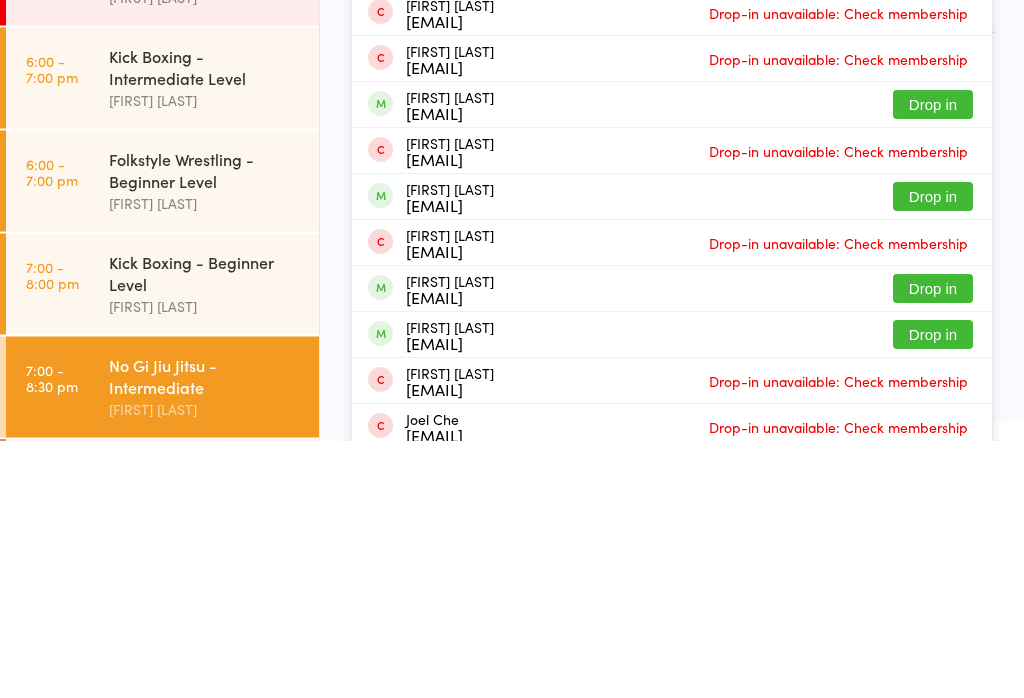 type on "Jord" 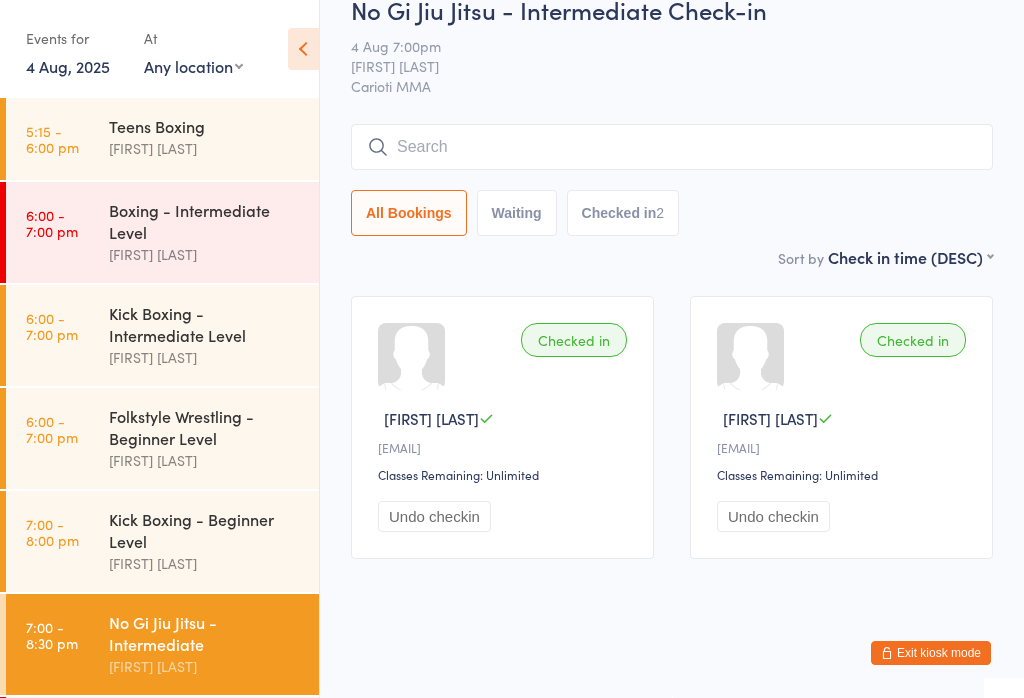 click at bounding box center [672, 147] 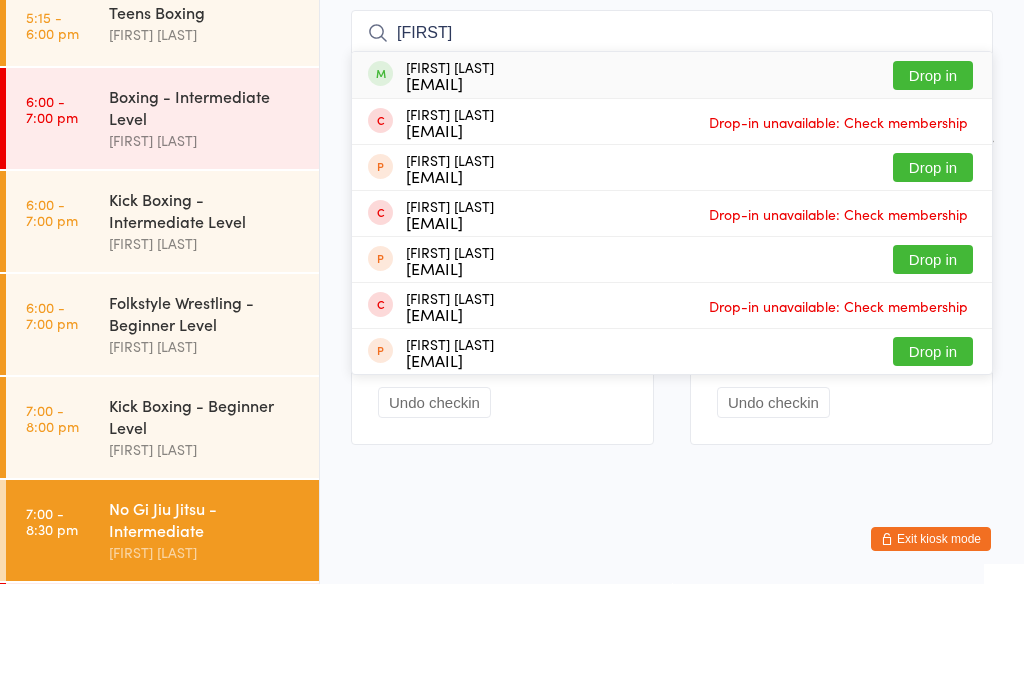 type on "Hoon" 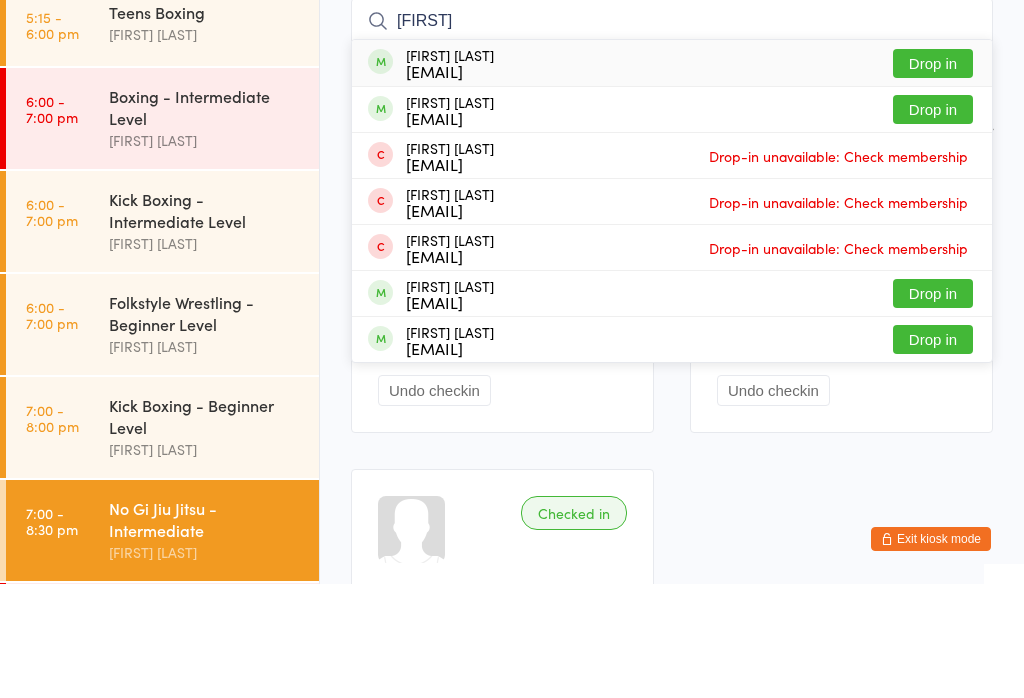 type on "reece" 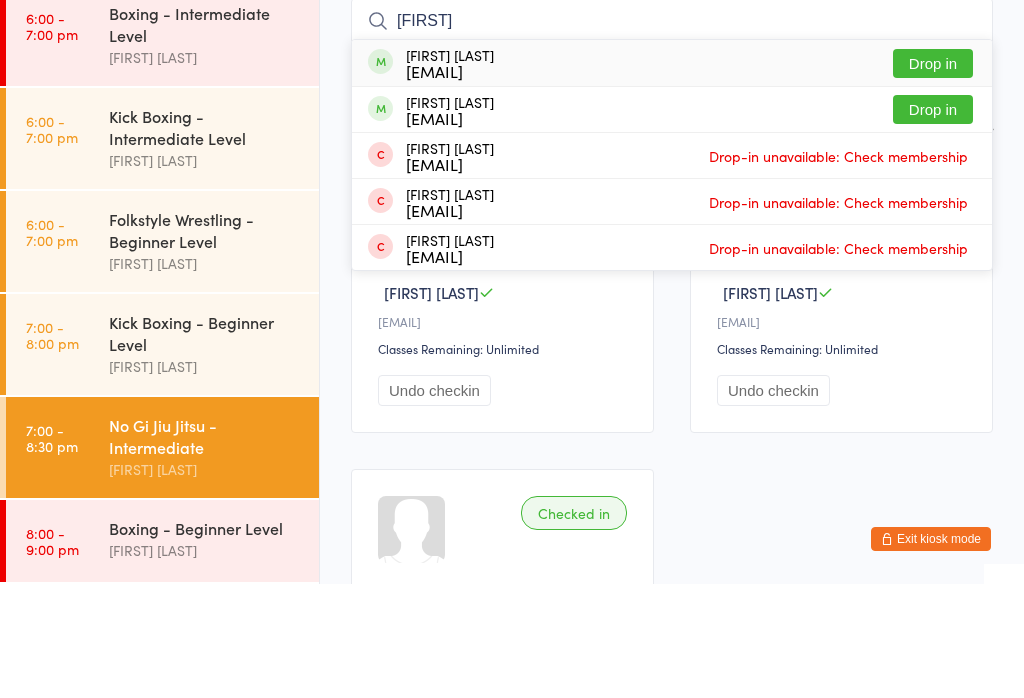scroll, scrollTop: 72, scrollLeft: 0, axis: vertical 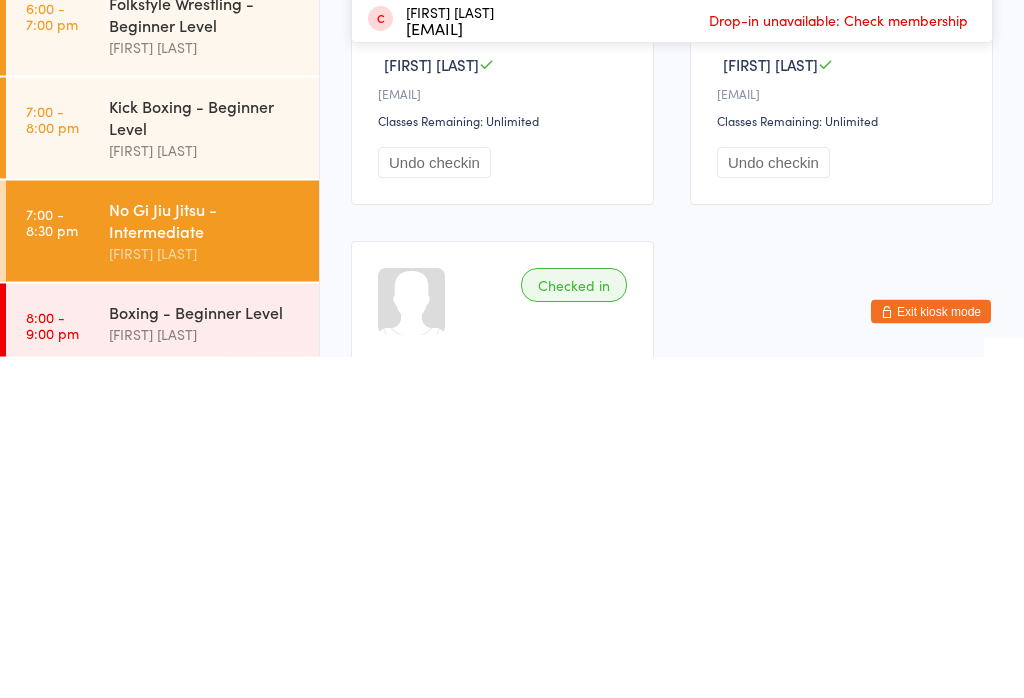 click on "7:00 - 8:00 pm Kick Boxing - Beginner Level Alex Carioti" at bounding box center (162, 469) 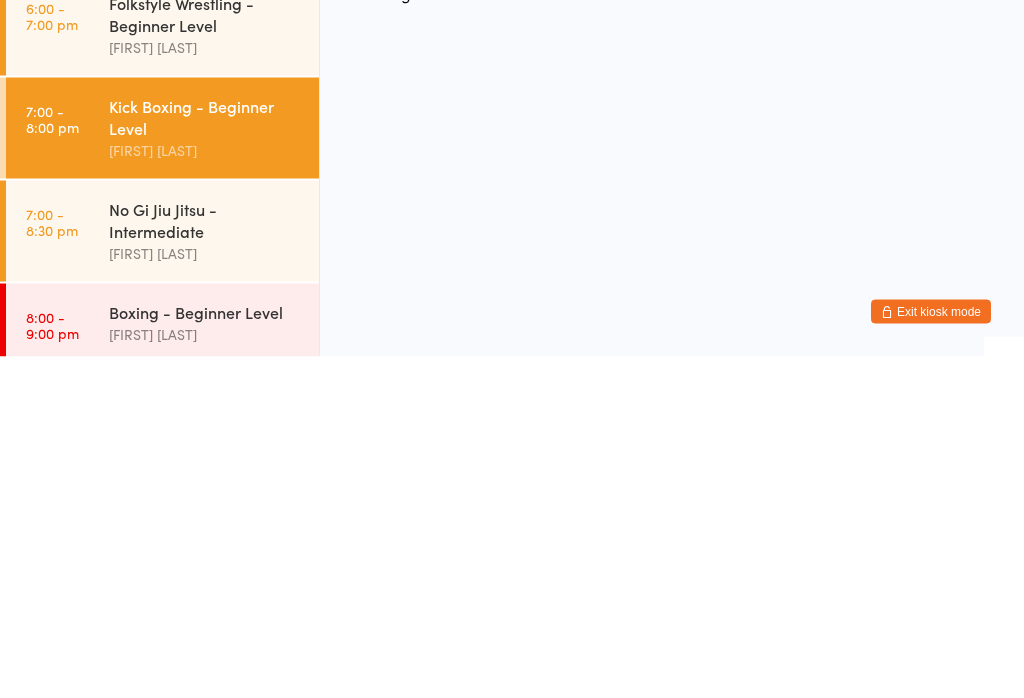 scroll, scrollTop: 0, scrollLeft: 0, axis: both 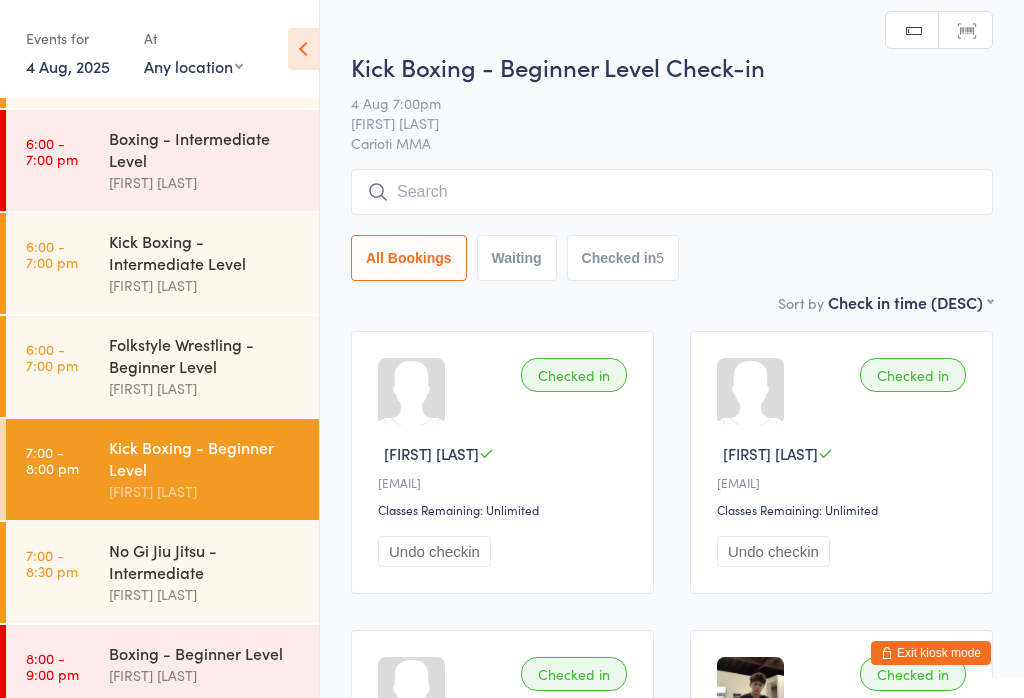 click at bounding box center [672, 192] 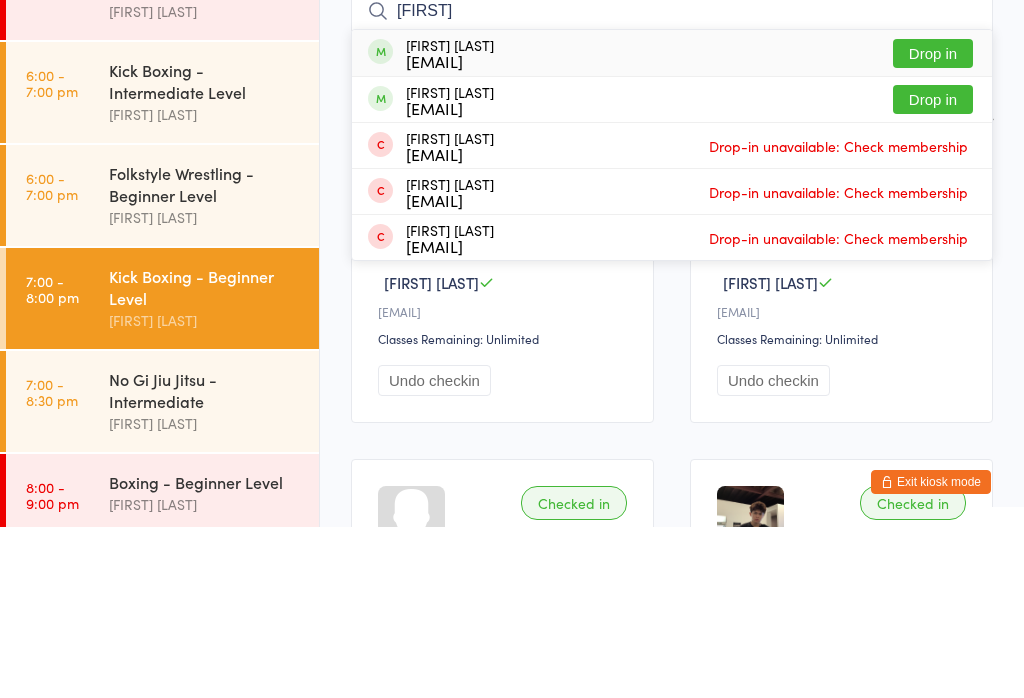 type on "Reece" 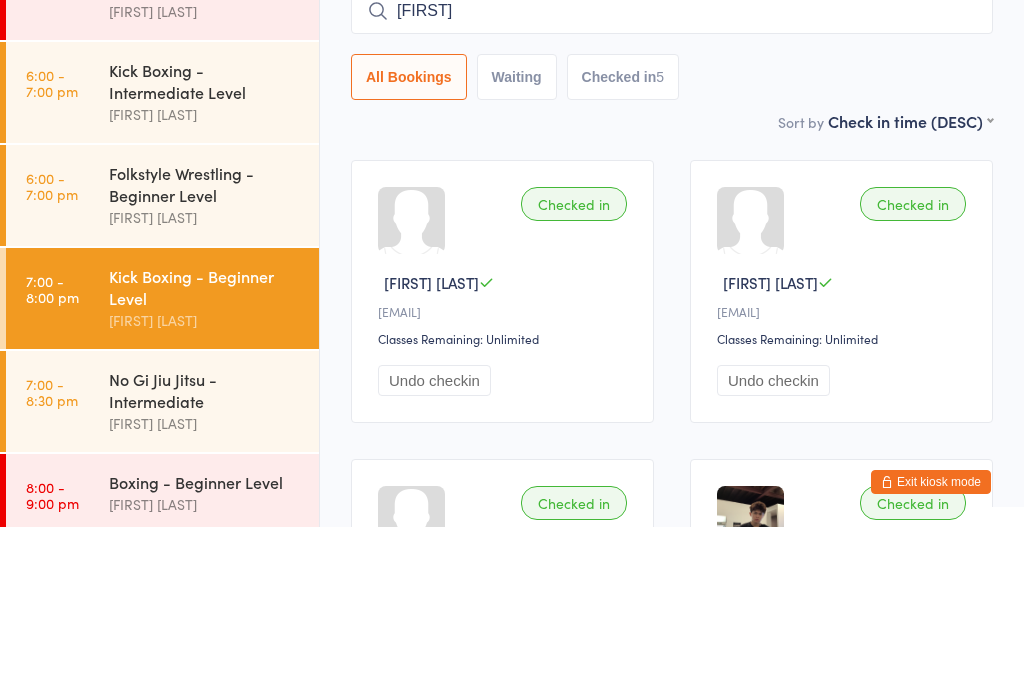 type 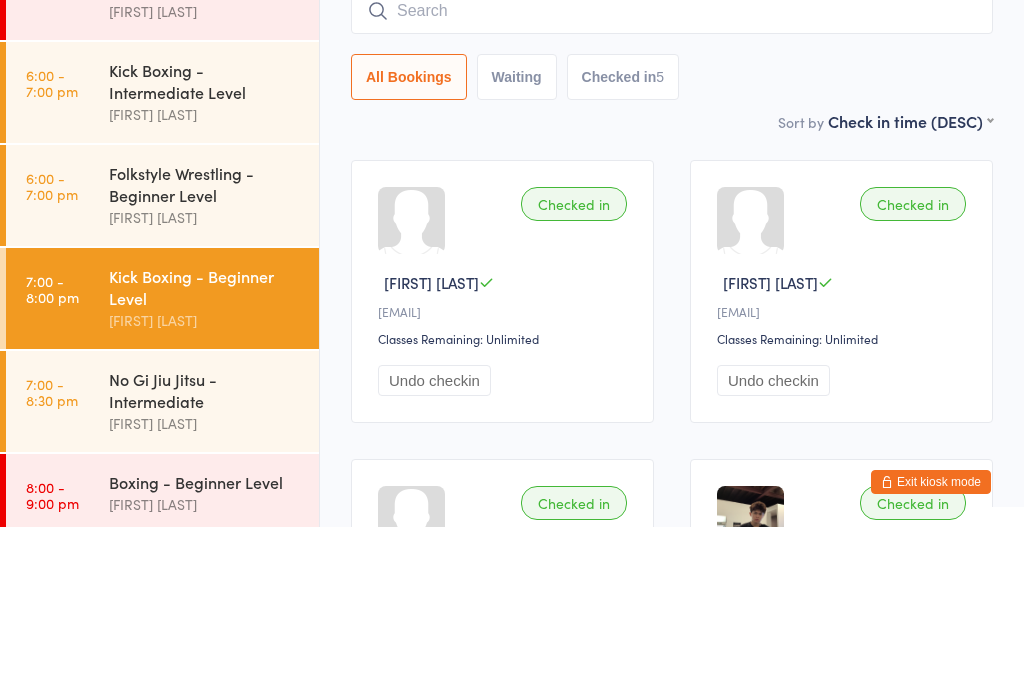 scroll, scrollTop: 171, scrollLeft: 0, axis: vertical 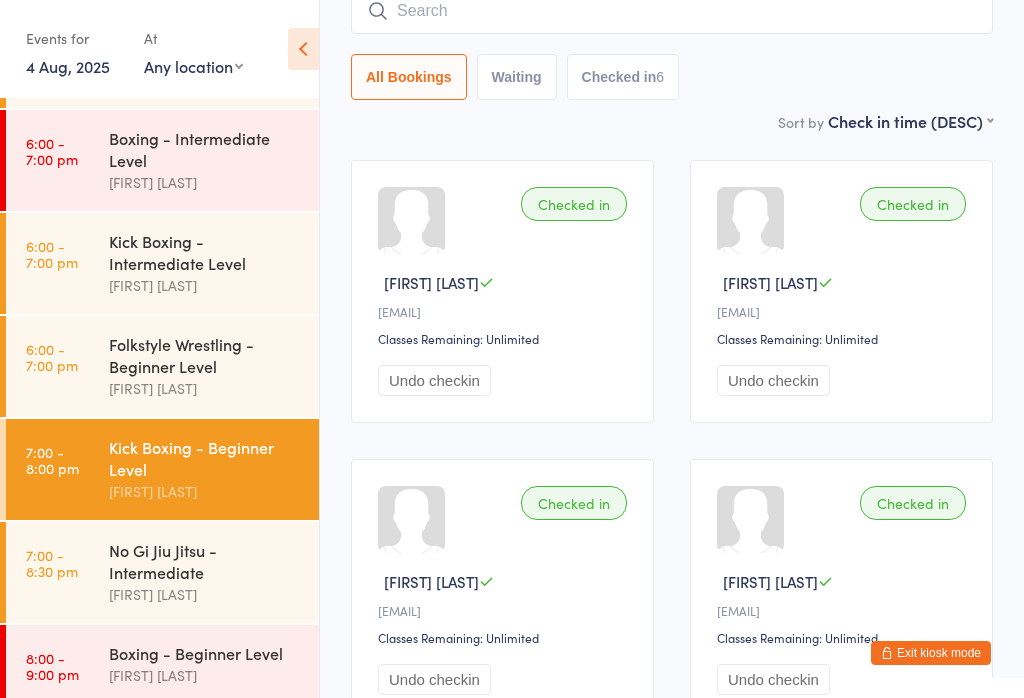 click on "Exit kiosk mode" at bounding box center (931, 653) 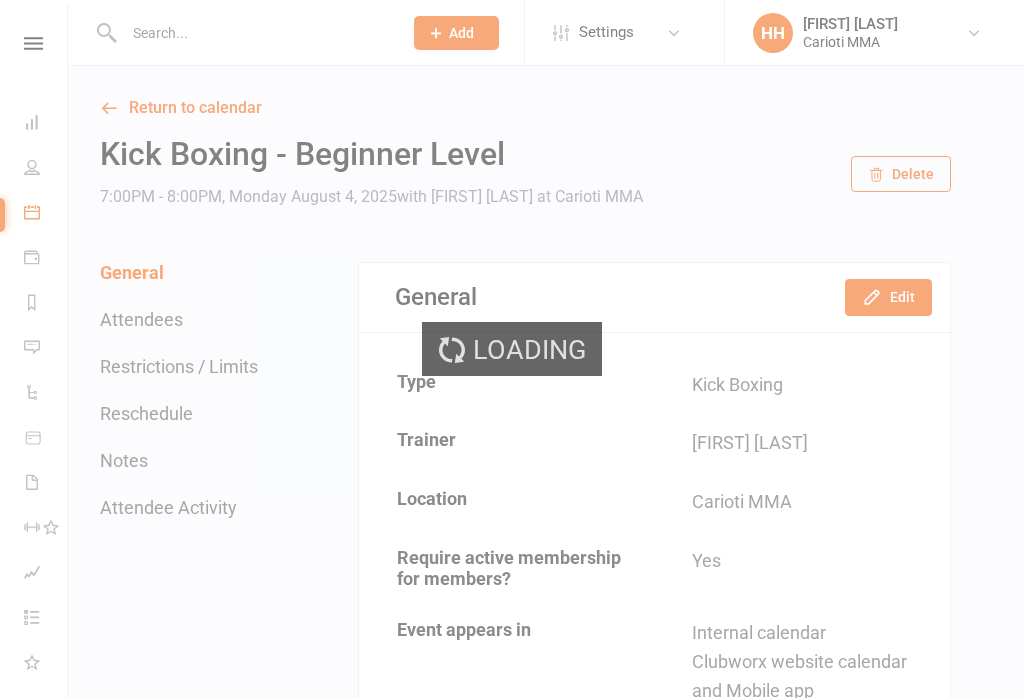 scroll, scrollTop: 0, scrollLeft: 0, axis: both 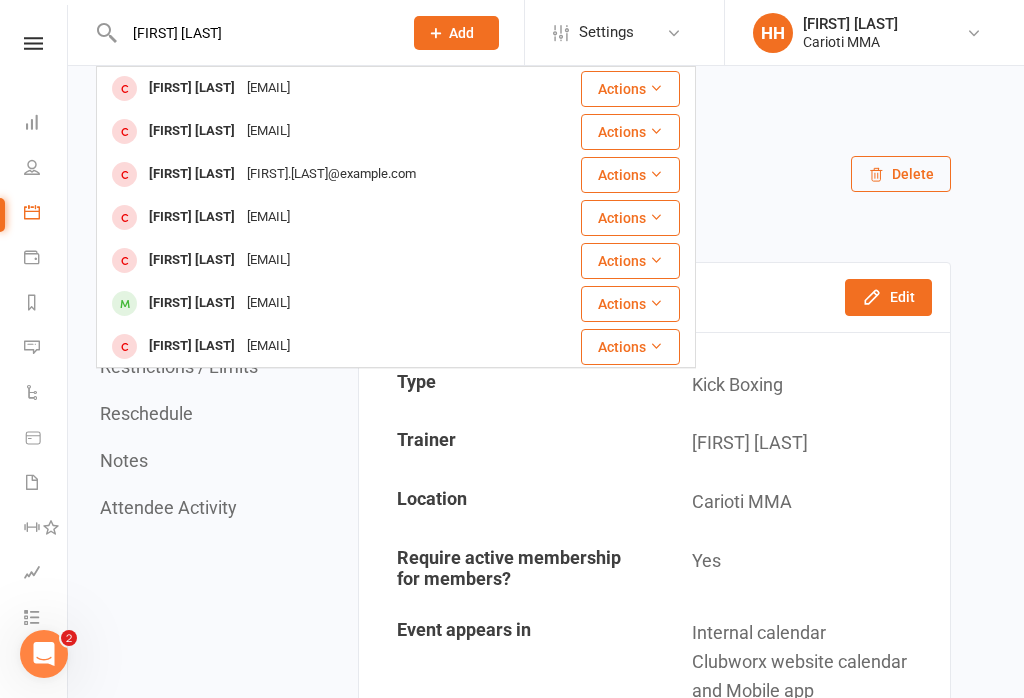 type on "Ethan qi" 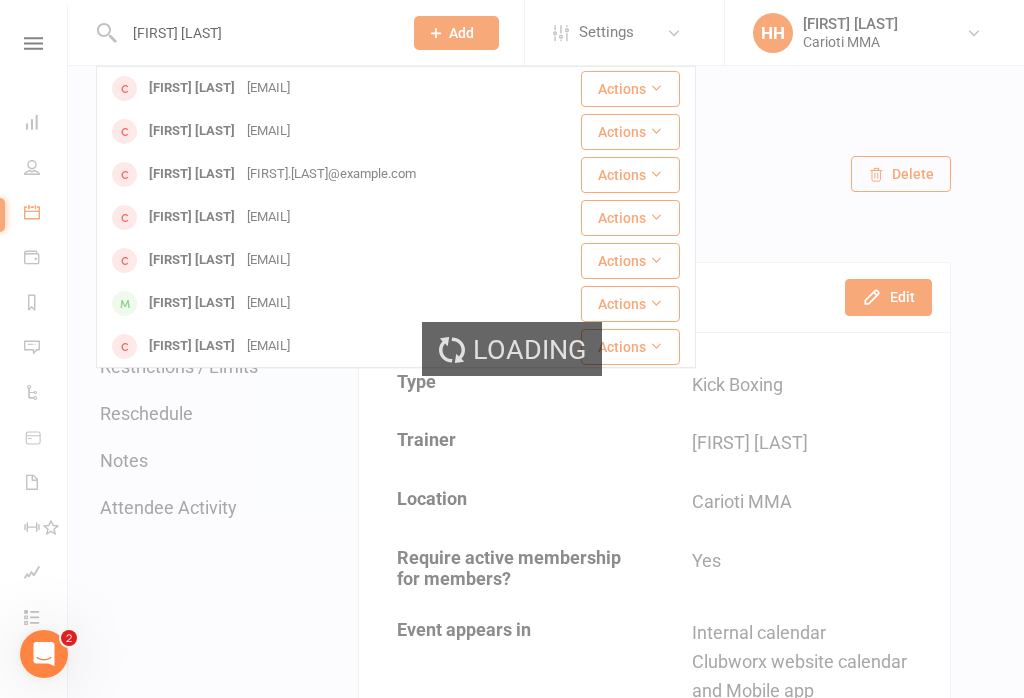 type 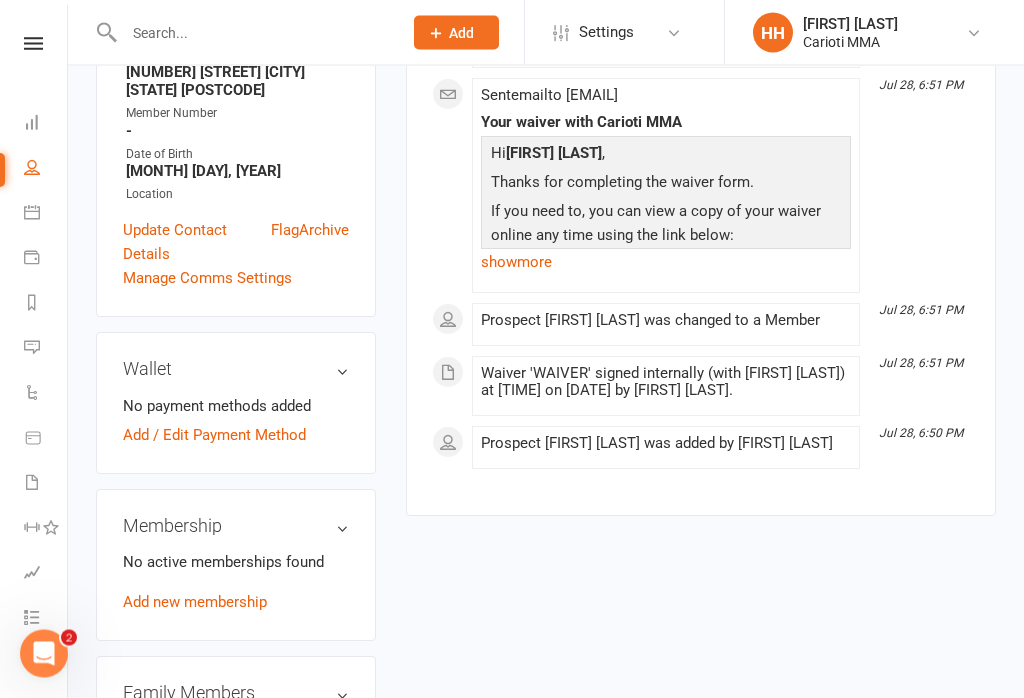 scroll, scrollTop: 420, scrollLeft: 0, axis: vertical 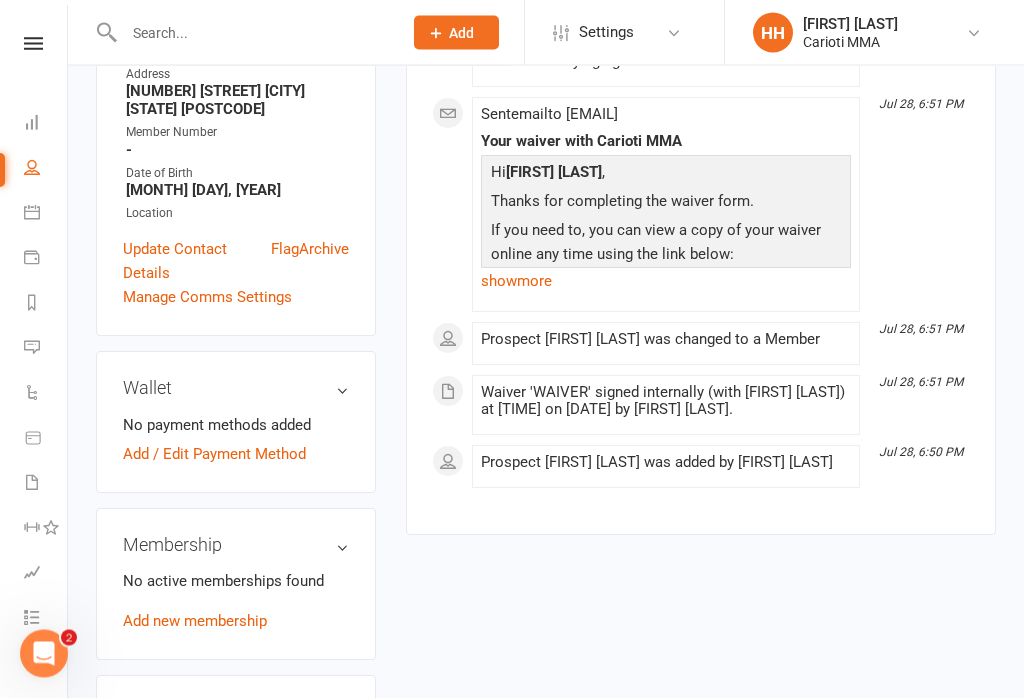 click on "Add new membership" at bounding box center [195, 622] 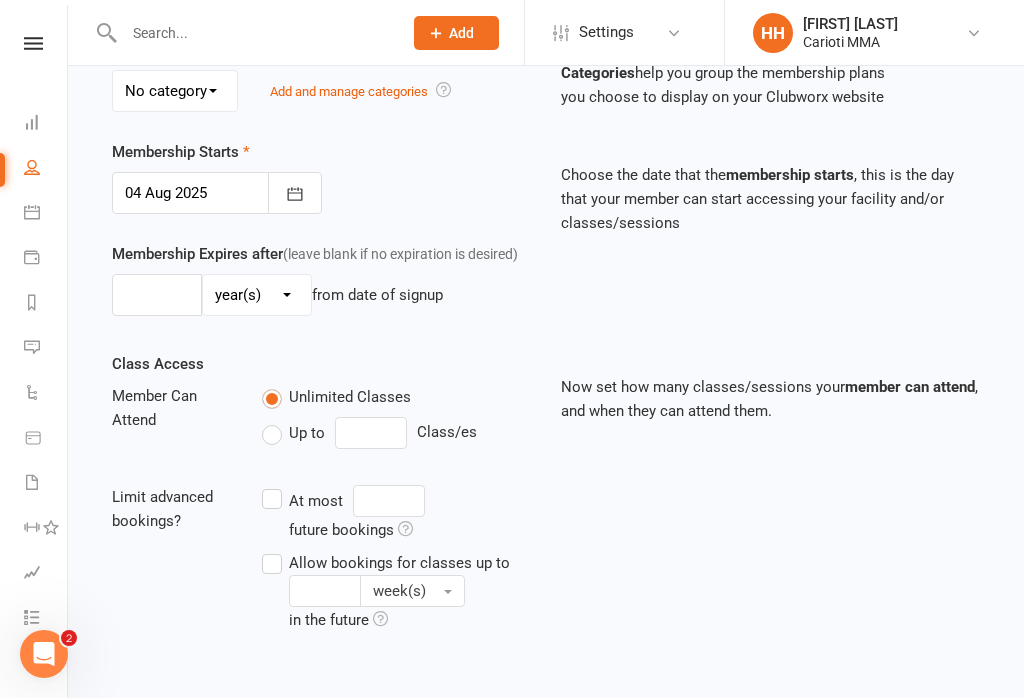 scroll, scrollTop: 0, scrollLeft: 0, axis: both 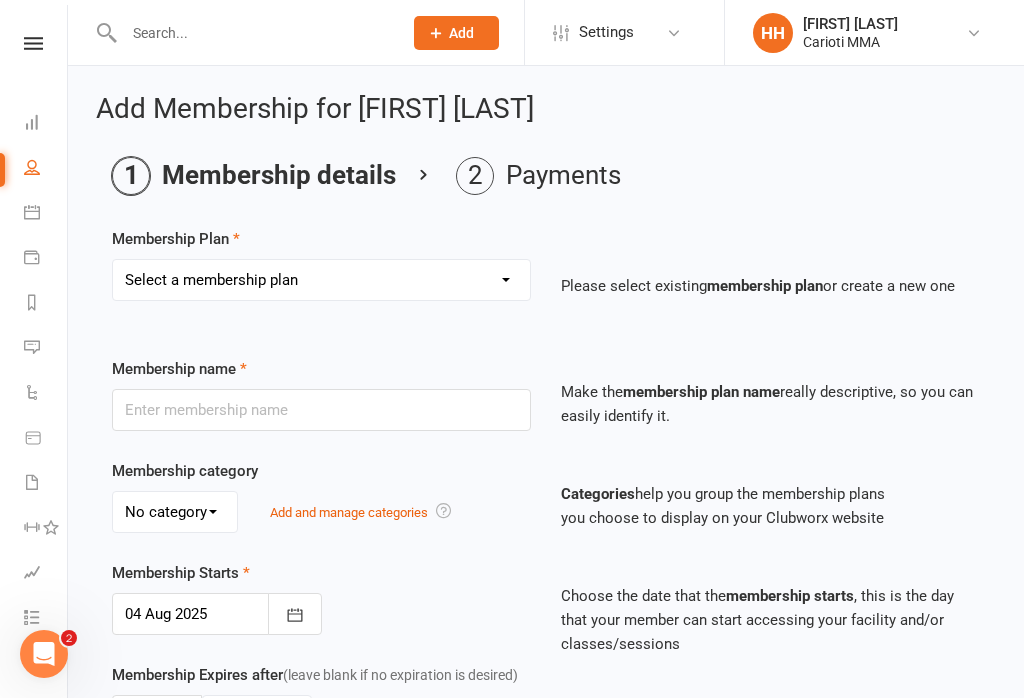 click on "Select a membership plan Create new Membership Plan Unlimited Membership Part-time Membership Open Membership 10 Visit Pass 1 Visit Membership Kids Membership Kids & Teens List Catch up payment Hold Fee Unlimited membership - pre paid in cash Part time - pre paid in cash 1 day a week - $20 Sash membership Seth membership" at bounding box center [321, 280] 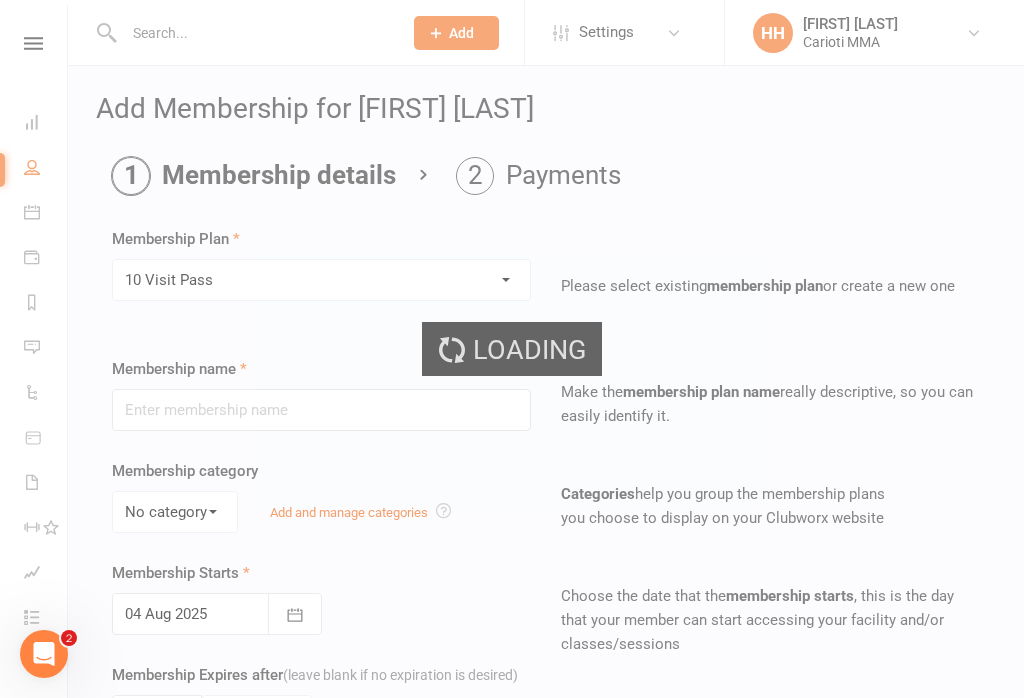 type on "10 Visit Pass" 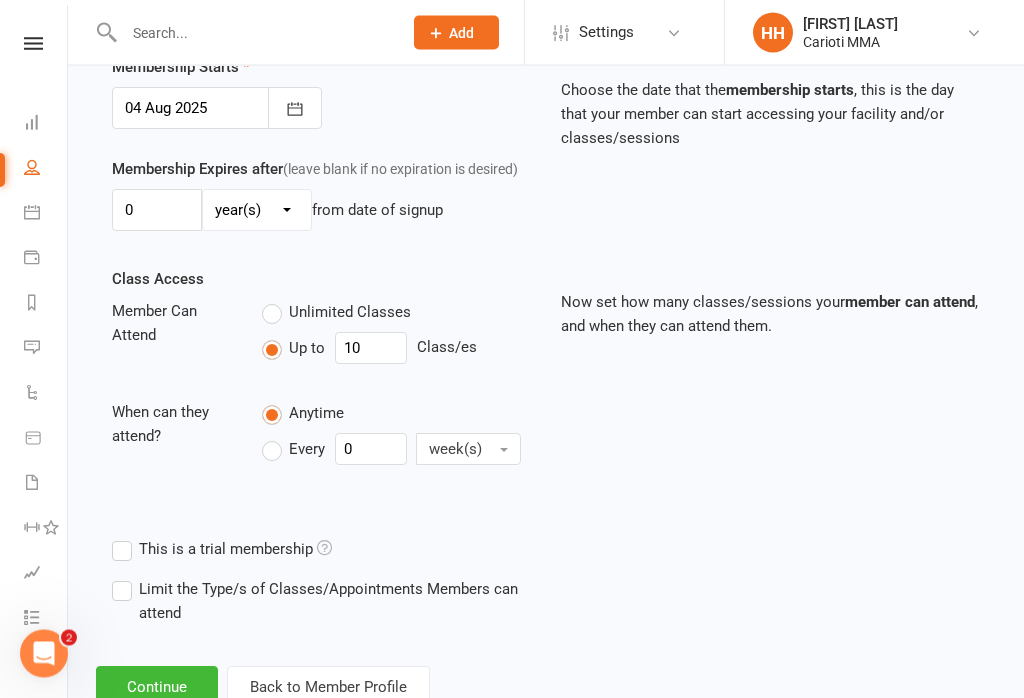 scroll, scrollTop: 541, scrollLeft: 0, axis: vertical 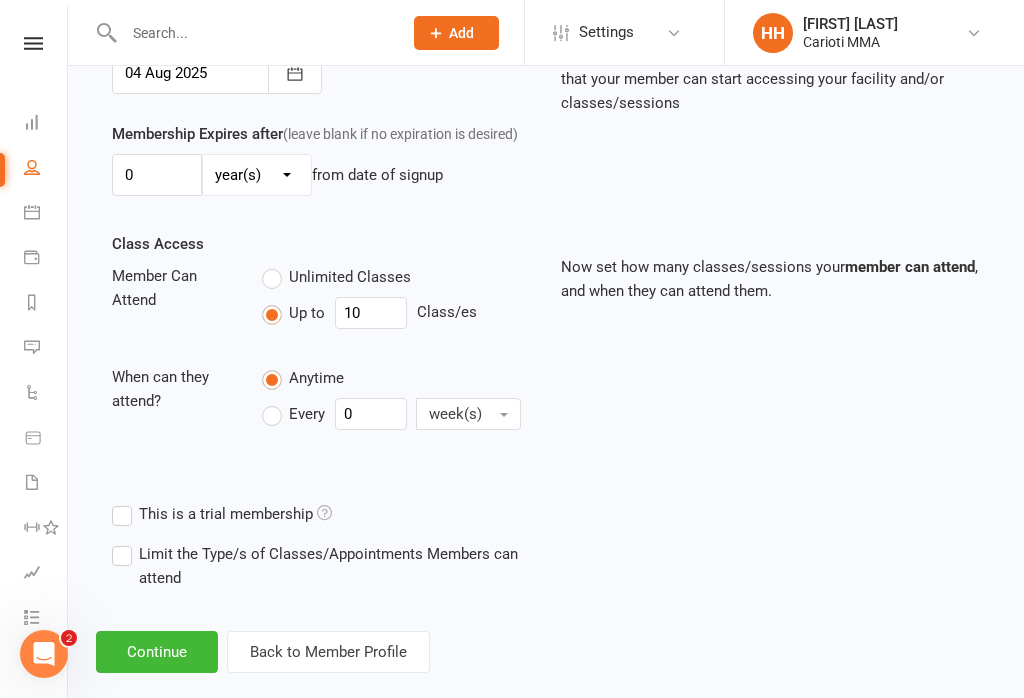 click on "Continue" at bounding box center [157, 652] 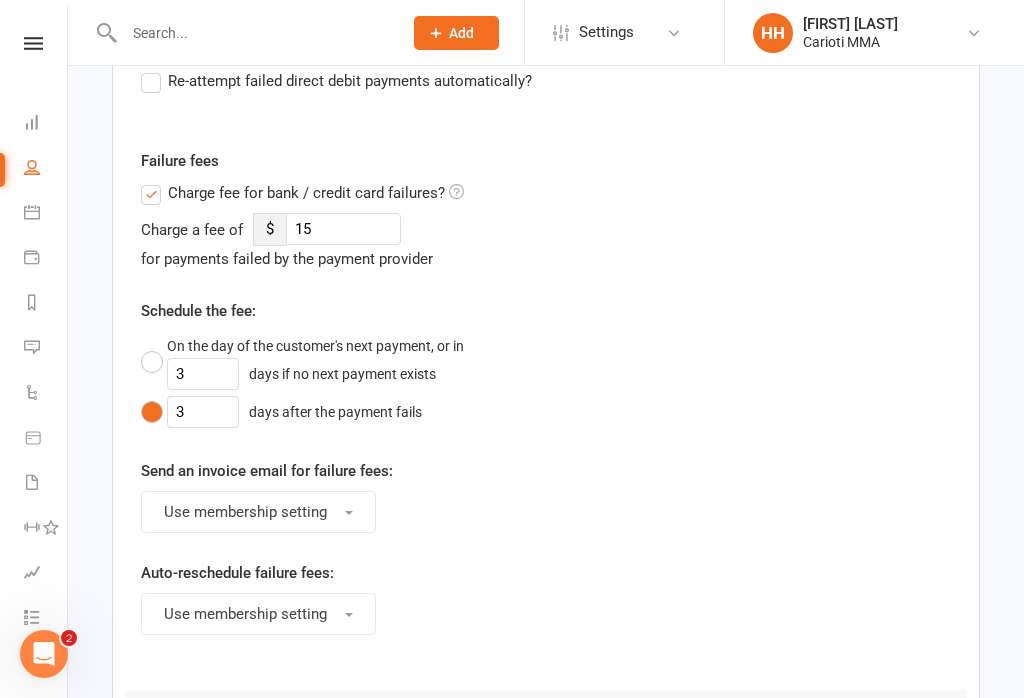 scroll, scrollTop: 0, scrollLeft: 0, axis: both 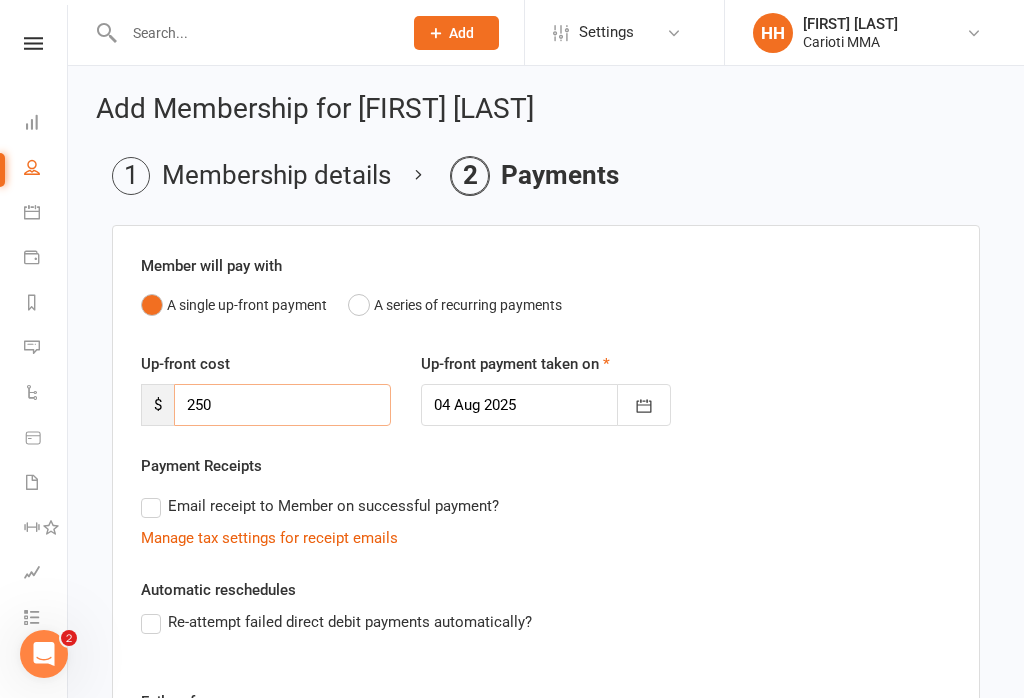 click on "250" at bounding box center [282, 405] 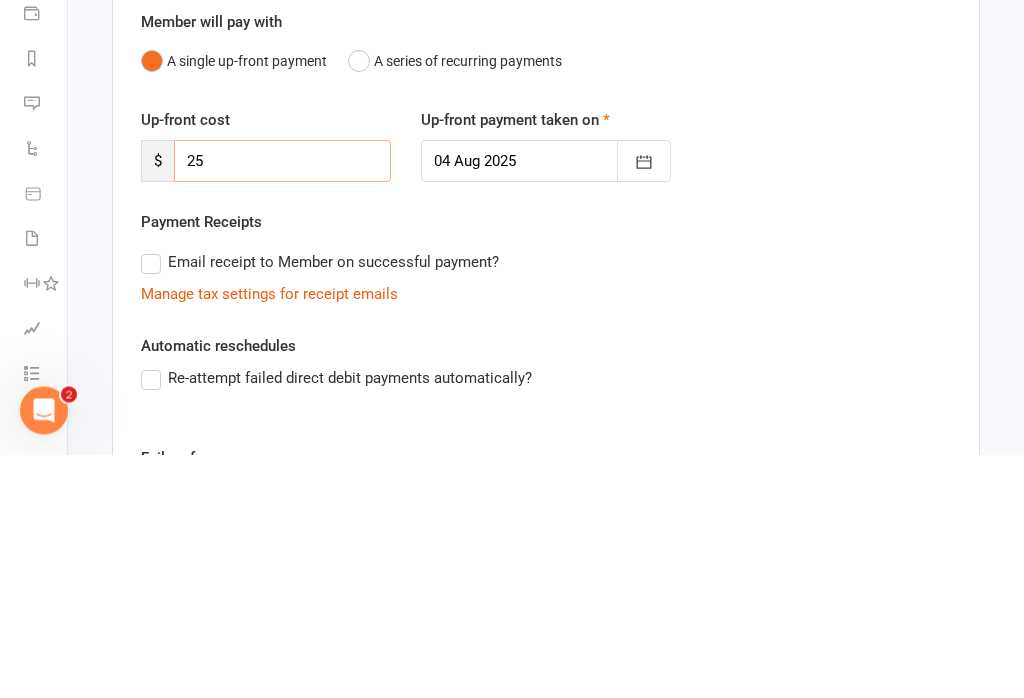 type on "2" 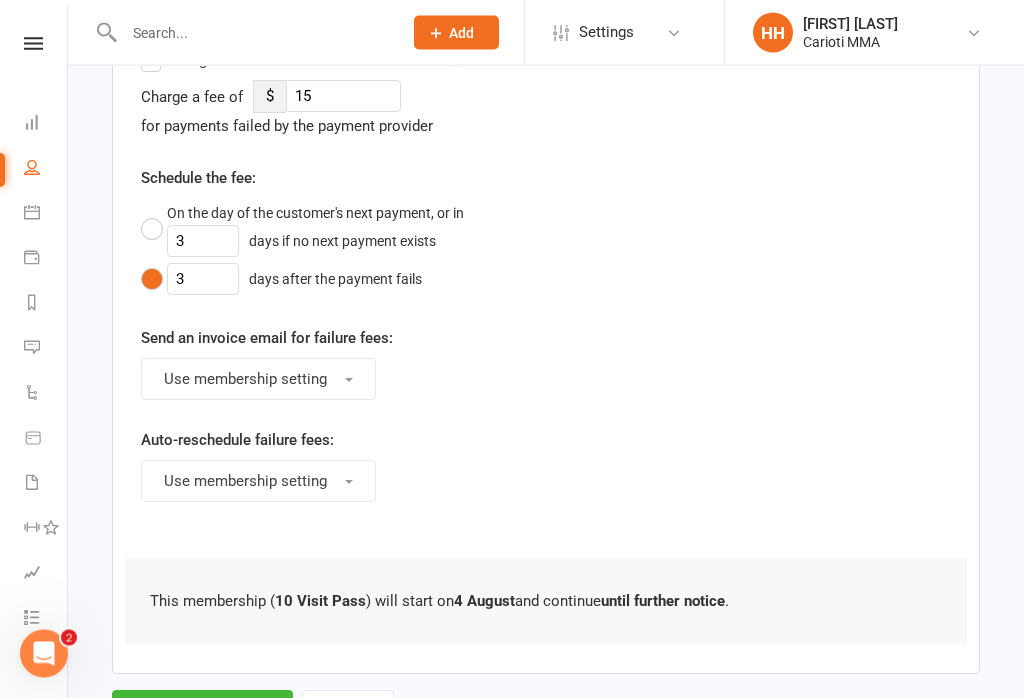 scroll, scrollTop: 735, scrollLeft: 0, axis: vertical 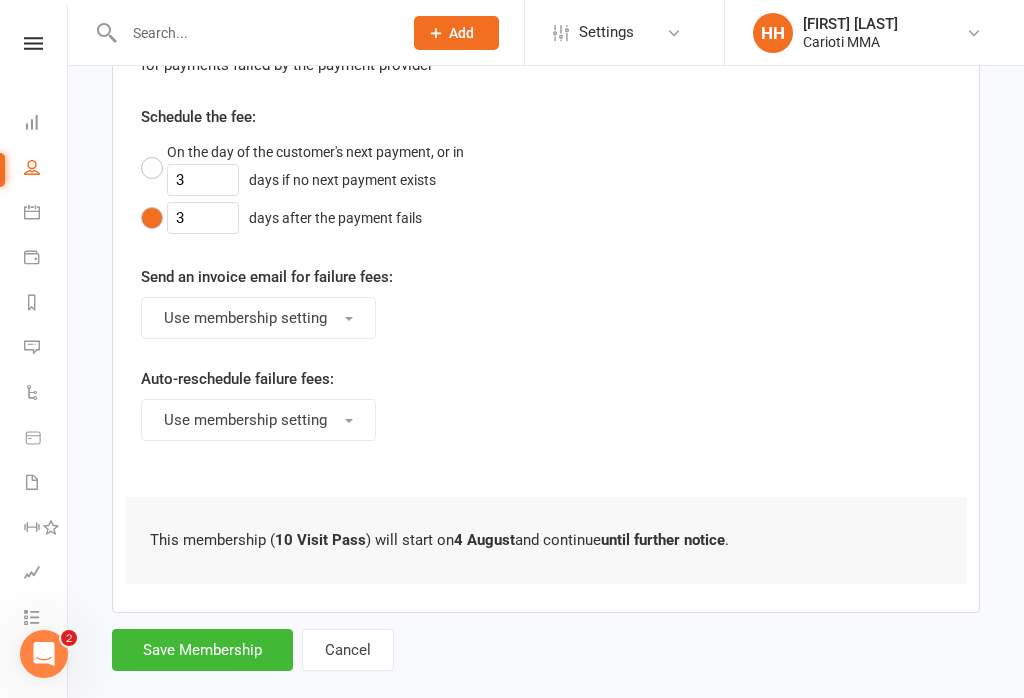 click on "Save Membership" at bounding box center [202, 650] 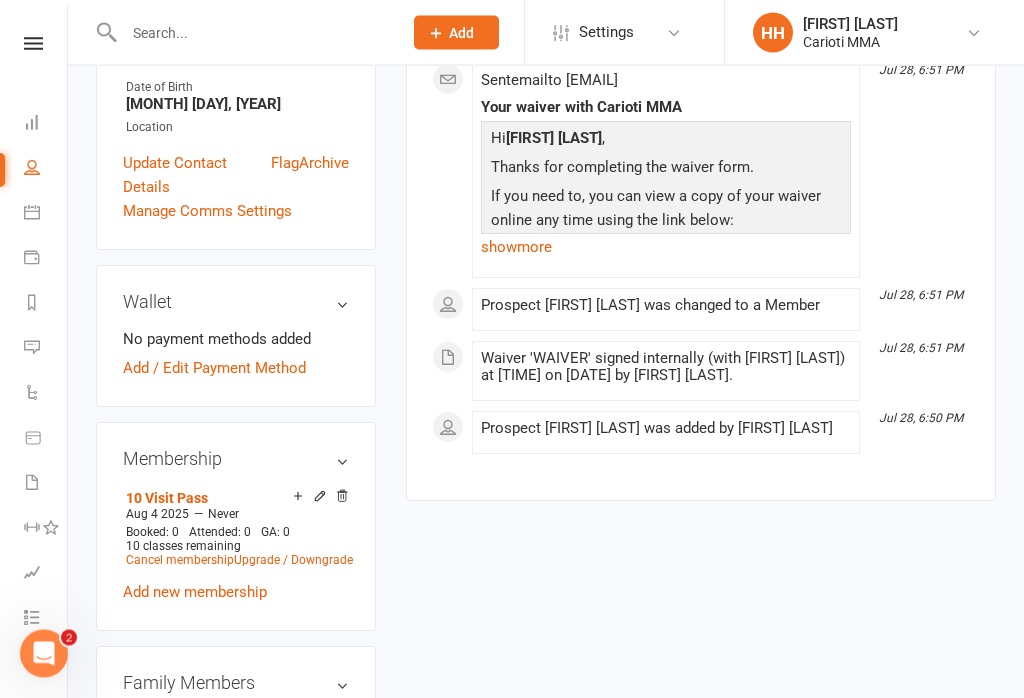 scroll, scrollTop: 559, scrollLeft: 0, axis: vertical 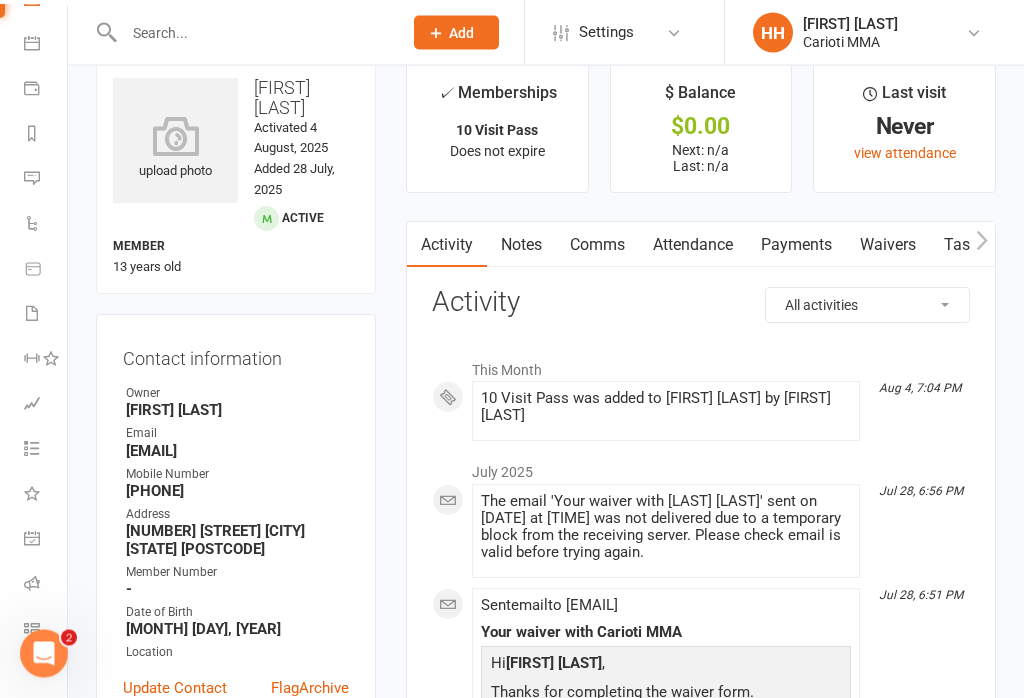 click on "Owner   Holly Harpur Email  Ginaqi@protonmail.con
Mobile Number  0474066666
Address  15 Bundabah Ave St Ives NSW 2075
Member Number  -
Date of Birth  April 9, 2012
Location" at bounding box center [236, 524] 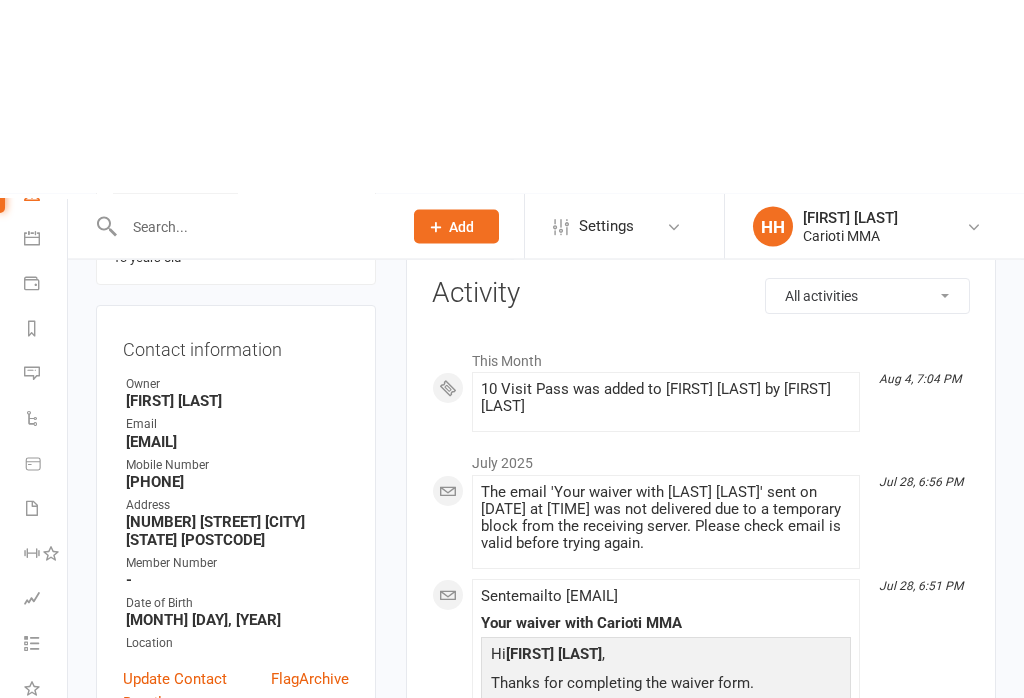scroll, scrollTop: 0, scrollLeft: 0, axis: both 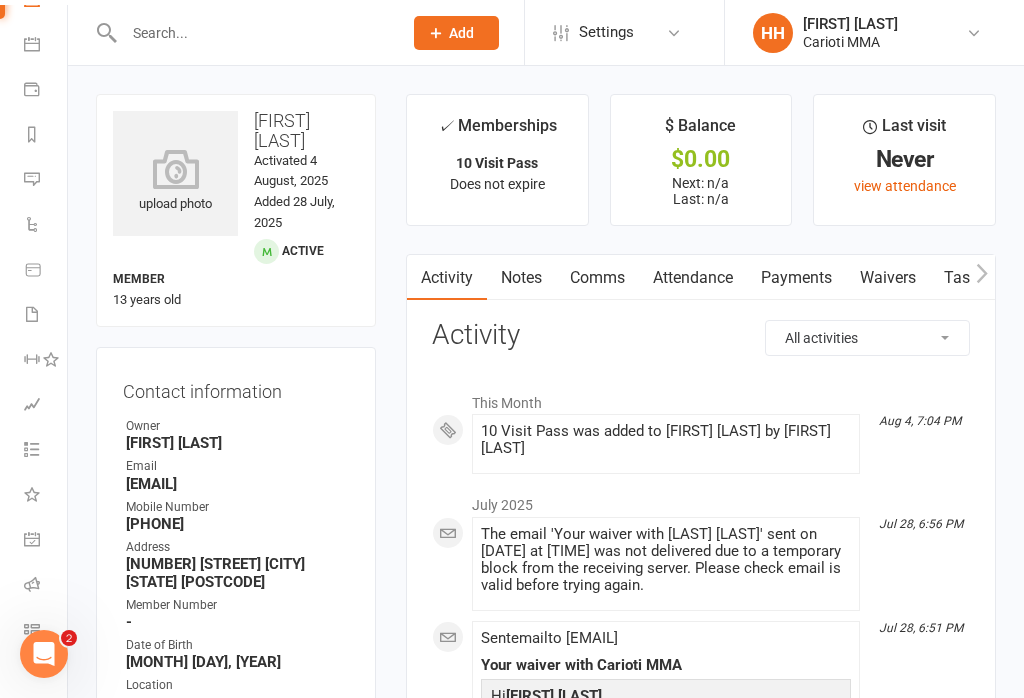 click on "Payments" at bounding box center [796, 278] 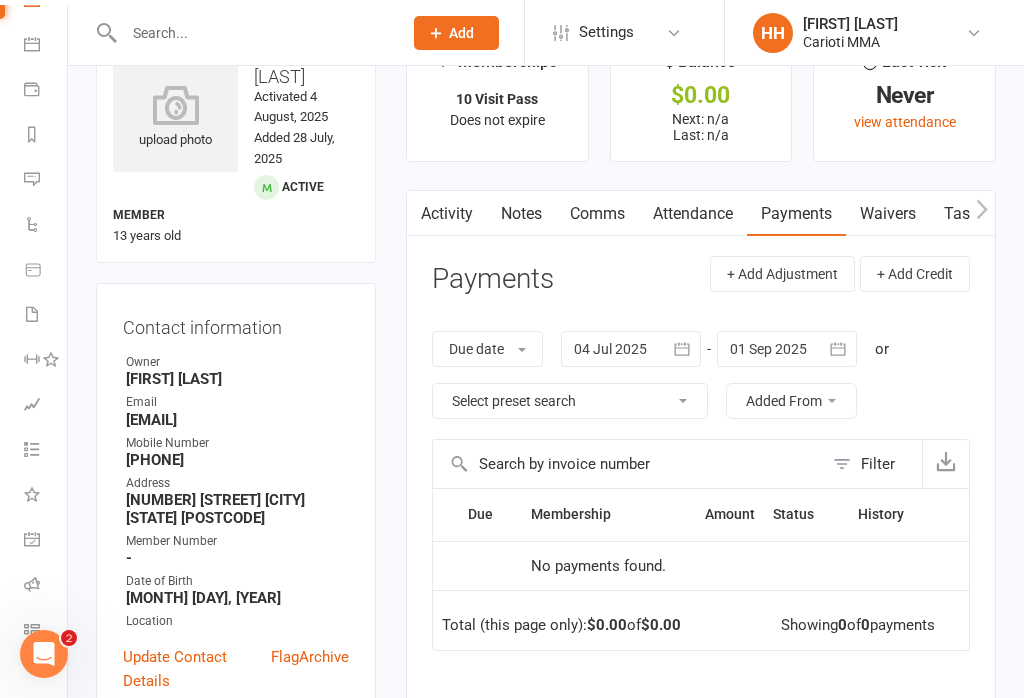 scroll, scrollTop: 0, scrollLeft: 0, axis: both 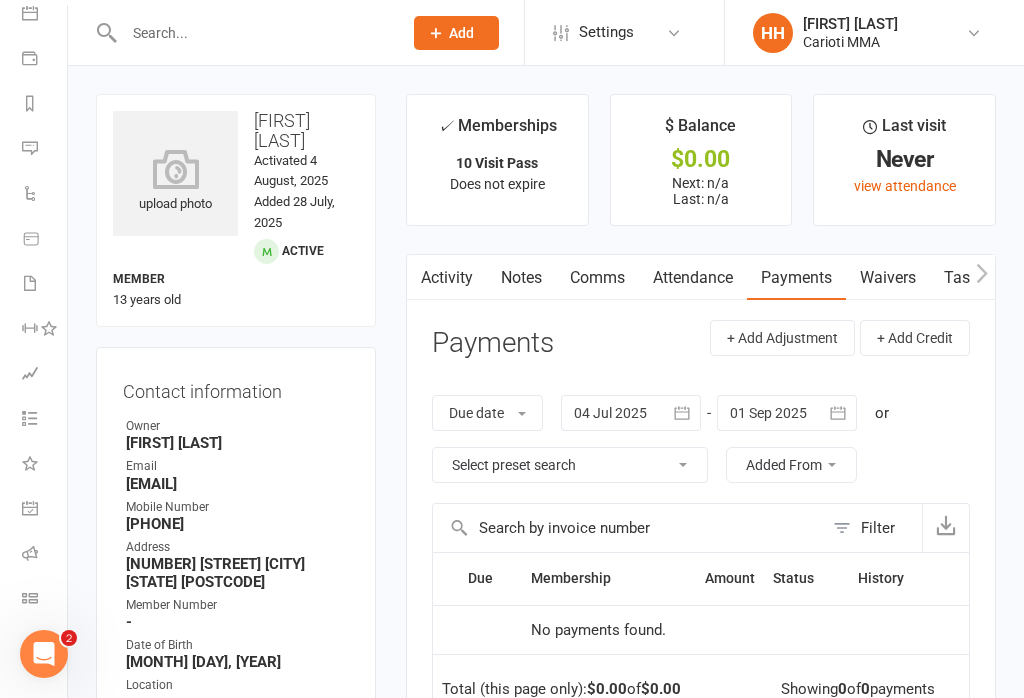 click at bounding box center [30, 598] 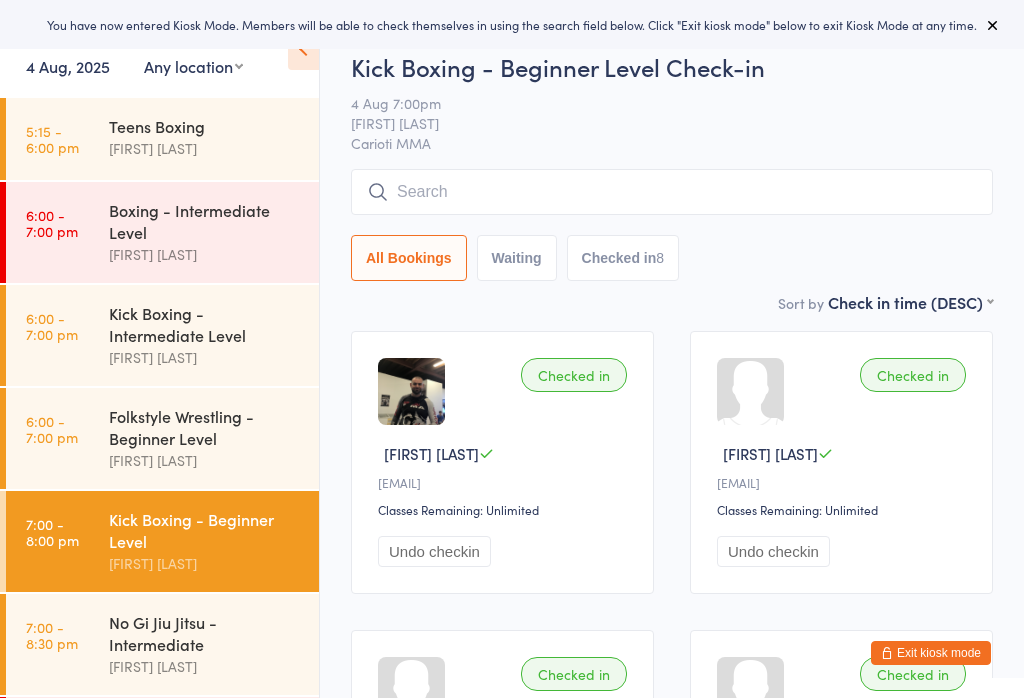 scroll, scrollTop: 0, scrollLeft: 0, axis: both 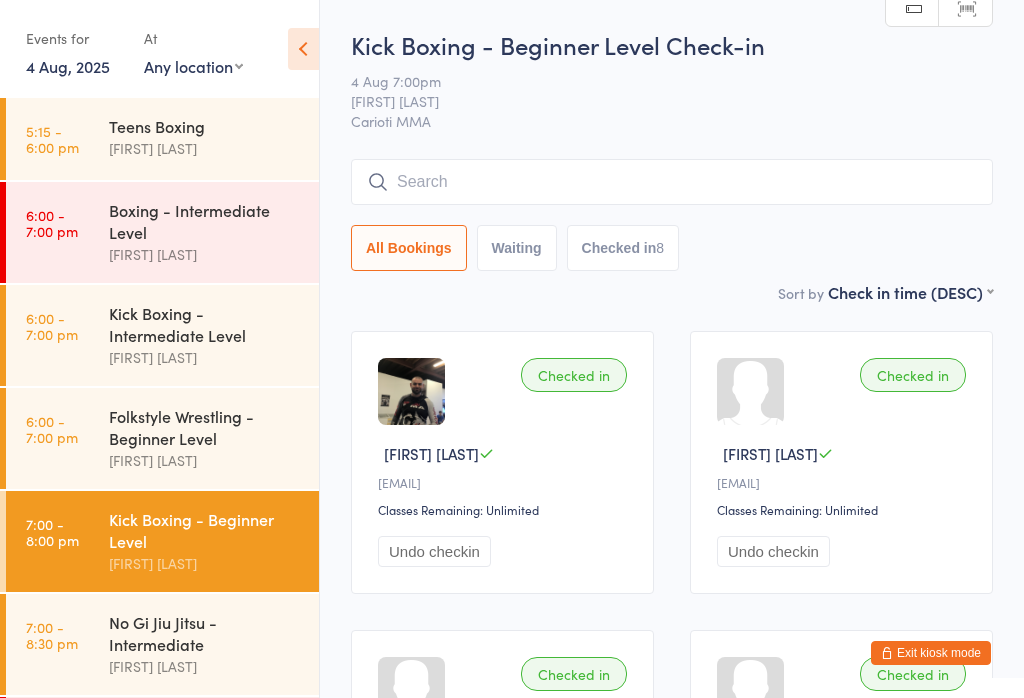 click at bounding box center (672, 182) 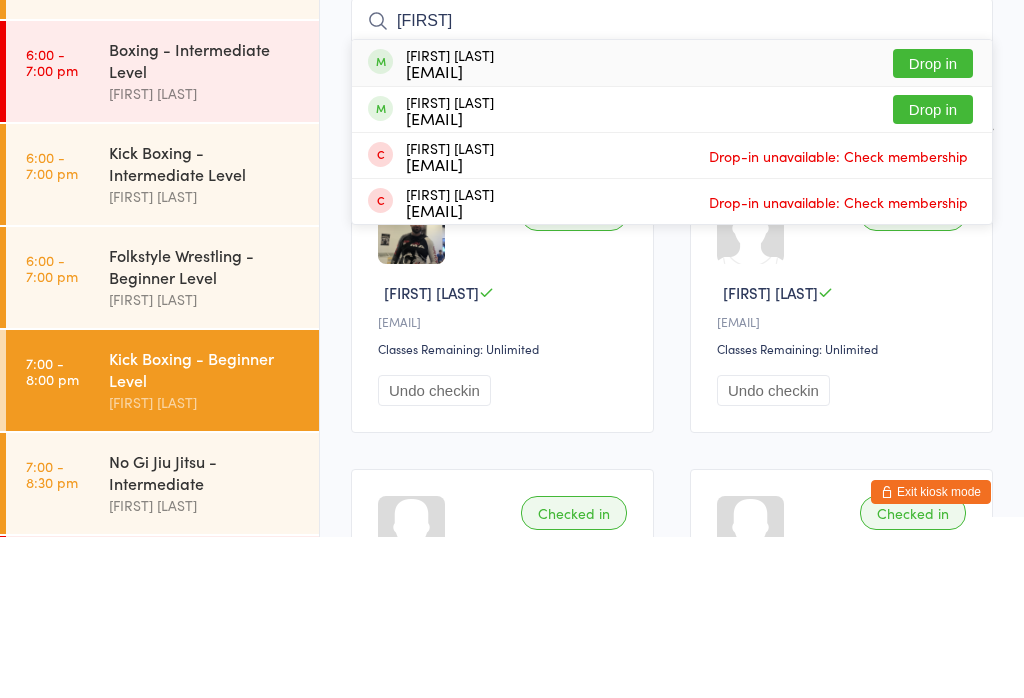 type on "Taju" 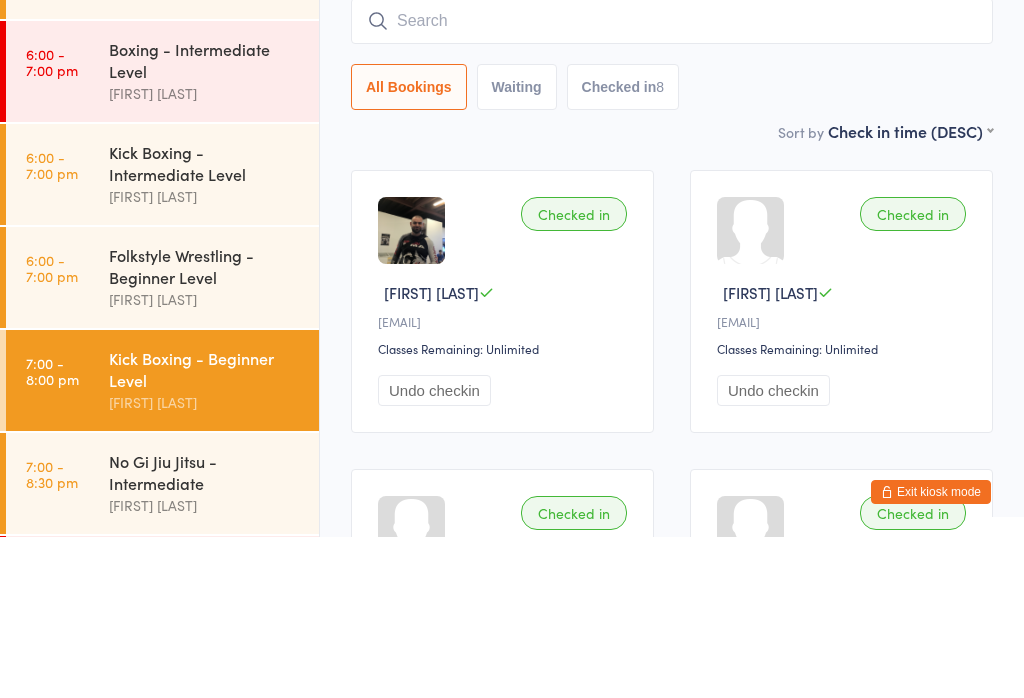 scroll, scrollTop: 161, scrollLeft: 0, axis: vertical 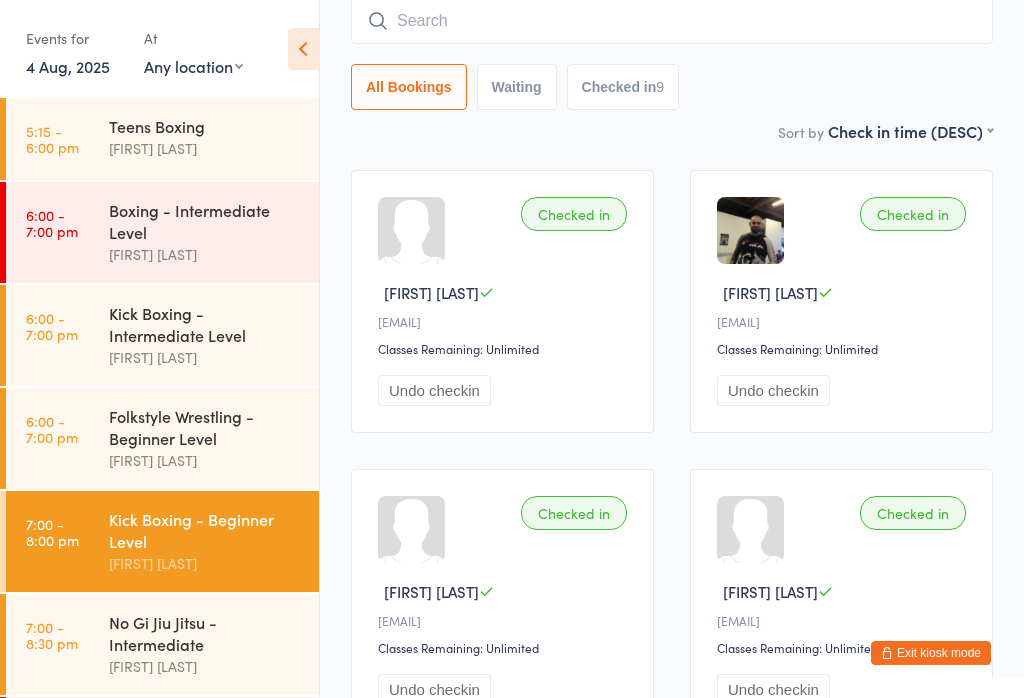 click at bounding box center (672, 21) 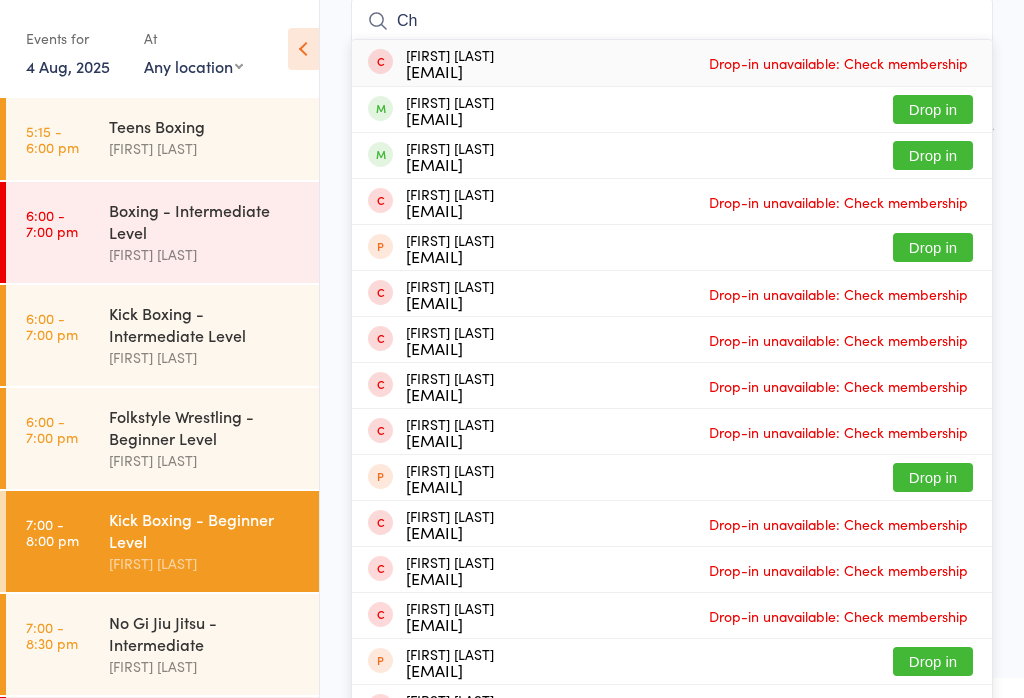 type on "C" 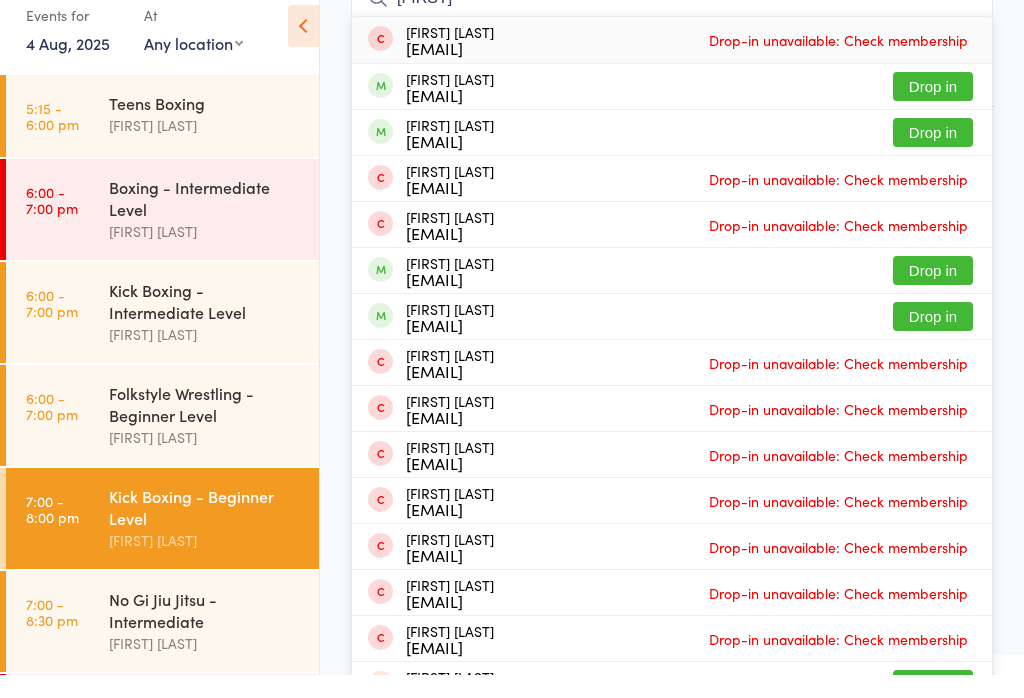 type on "Nethan" 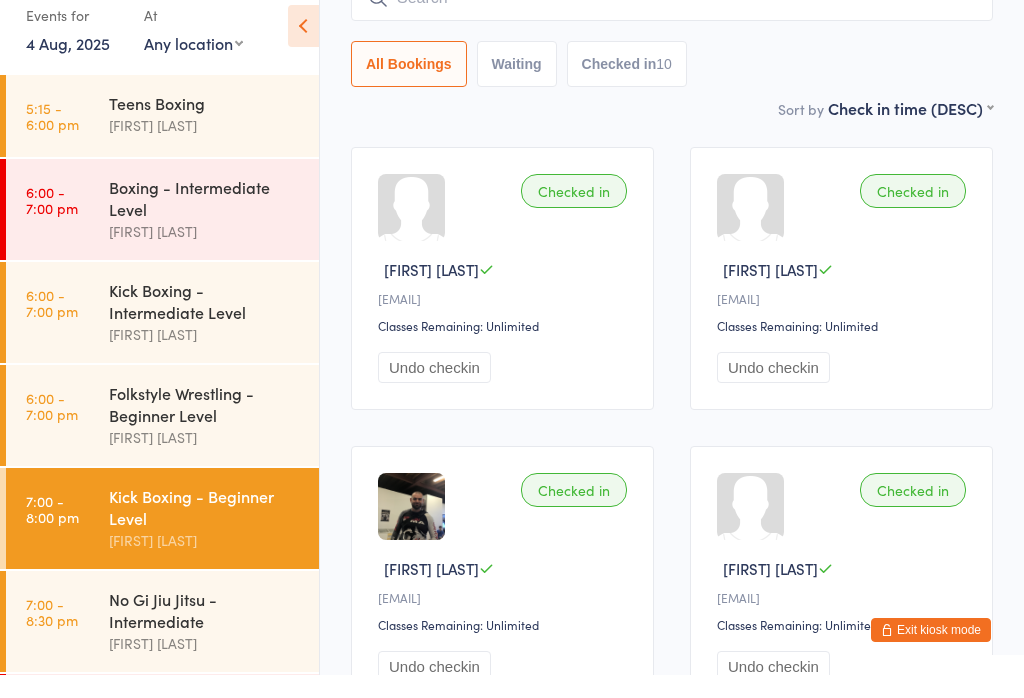 scroll, scrollTop: 184, scrollLeft: 0, axis: vertical 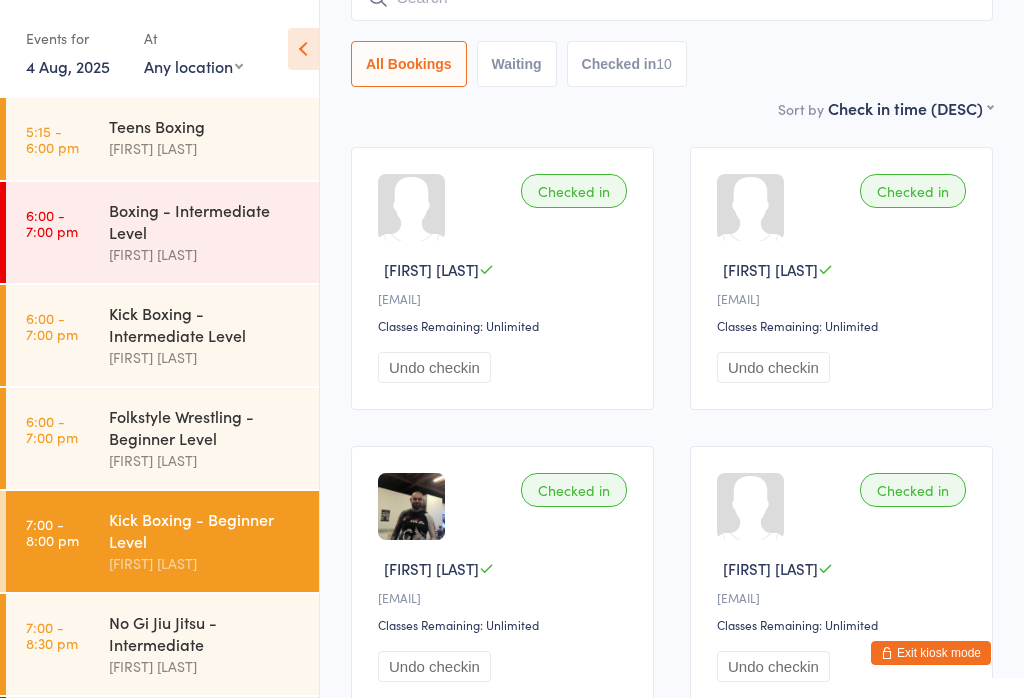 click on "Exit kiosk mode" at bounding box center (931, 653) 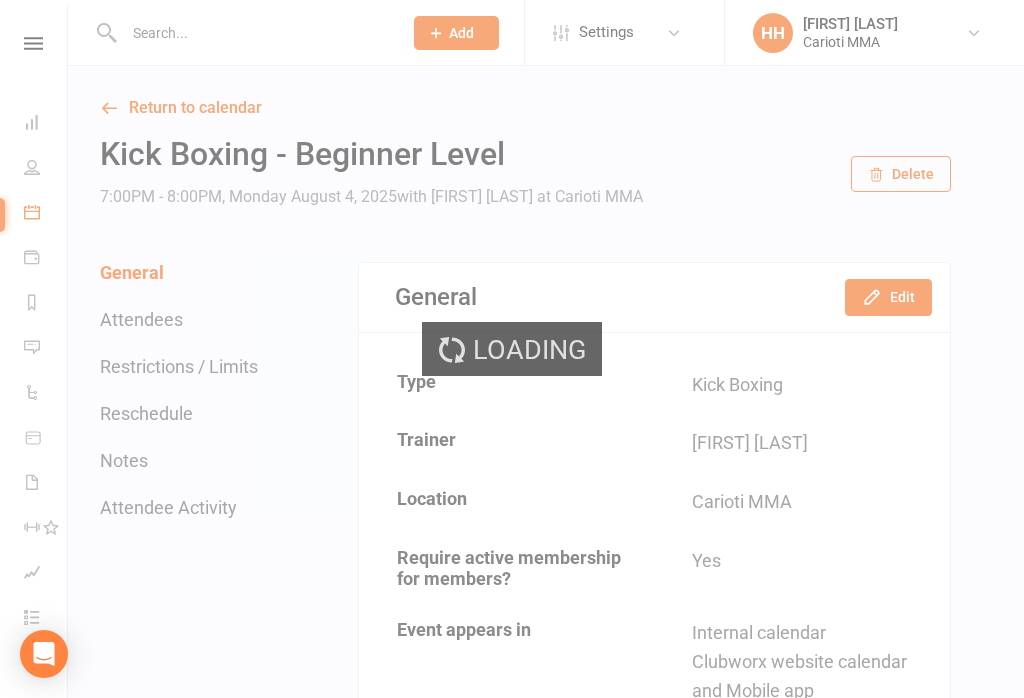 scroll, scrollTop: 0, scrollLeft: 0, axis: both 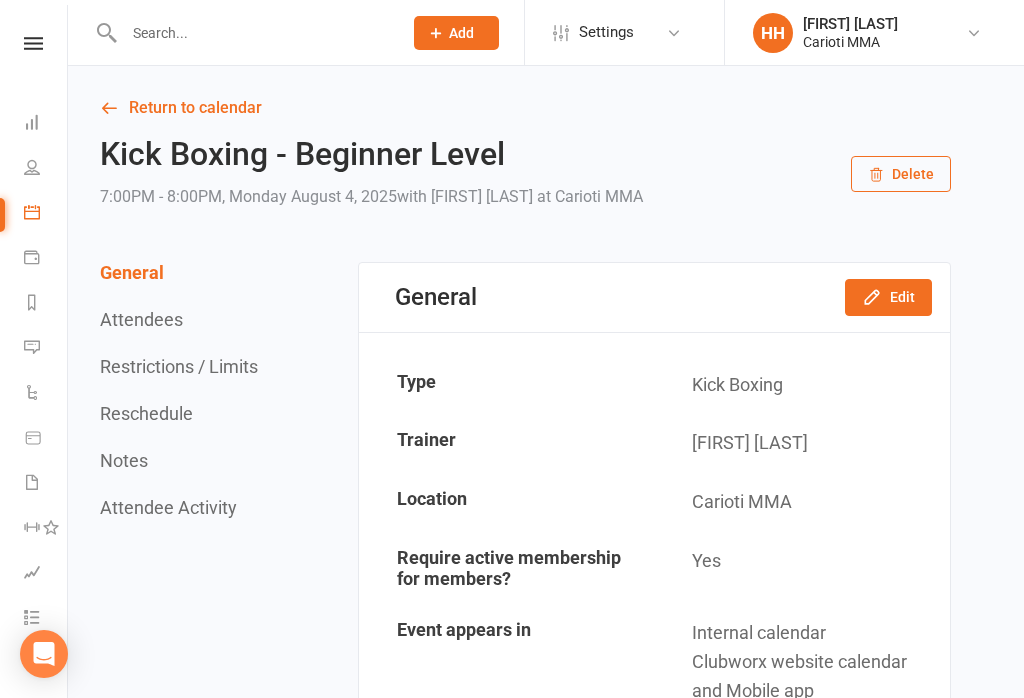 click at bounding box center (253, 33) 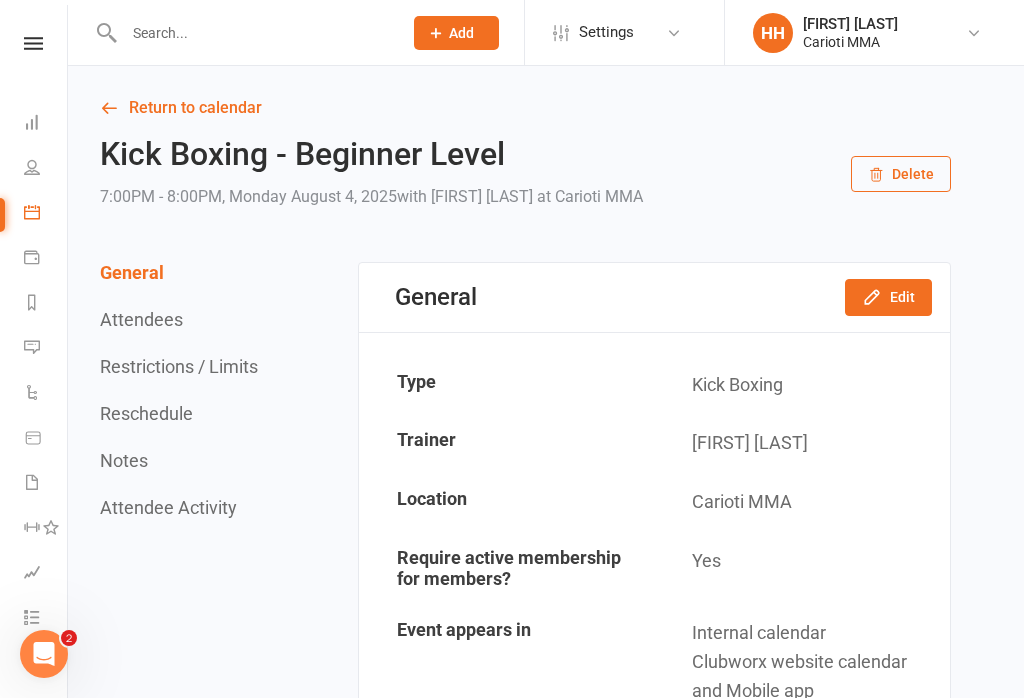 scroll, scrollTop: 0, scrollLeft: 0, axis: both 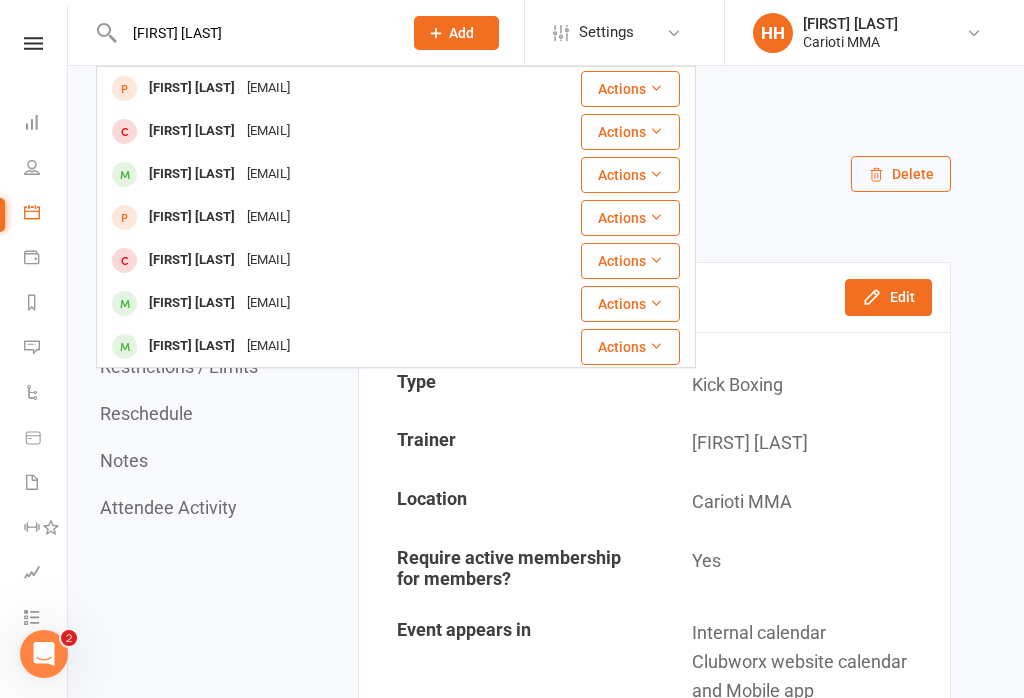 type on "[FIRST] [LAST]" 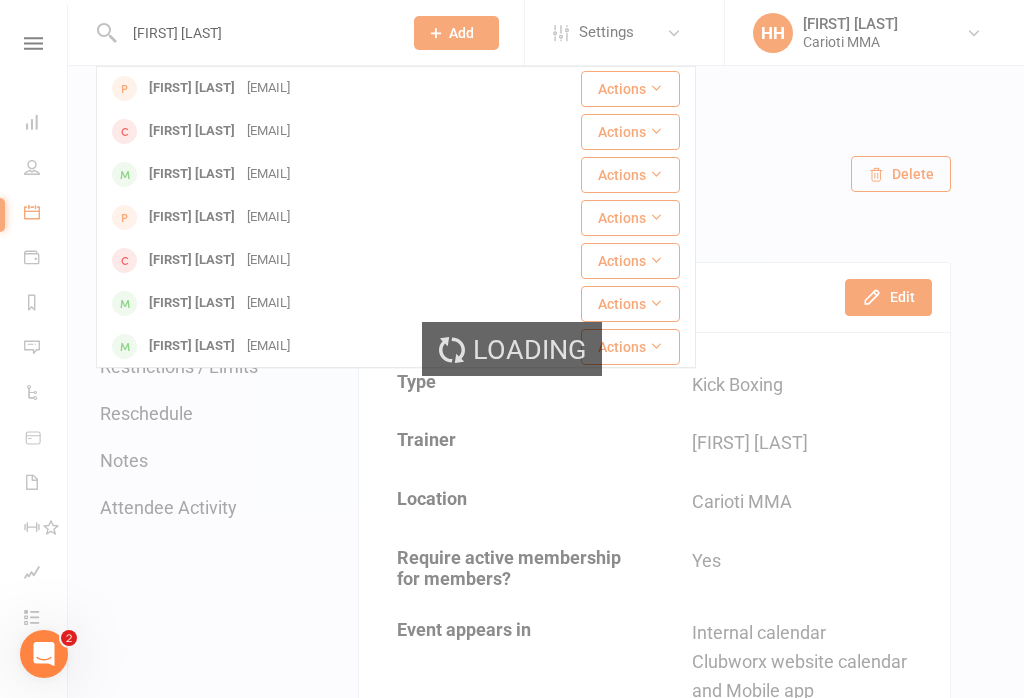 type 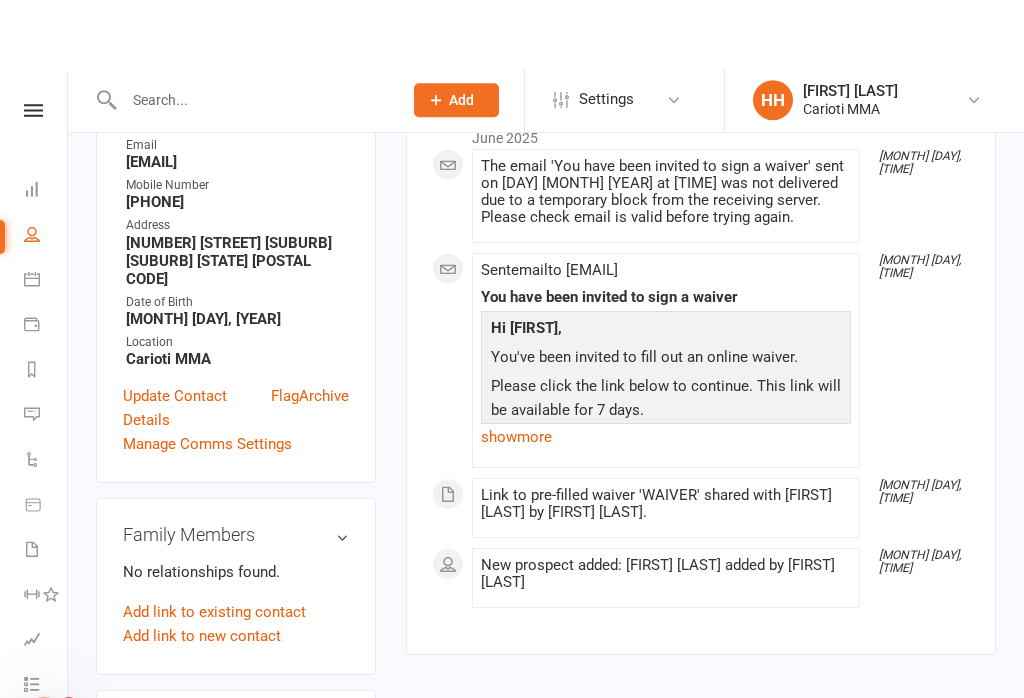 scroll, scrollTop: 0, scrollLeft: 0, axis: both 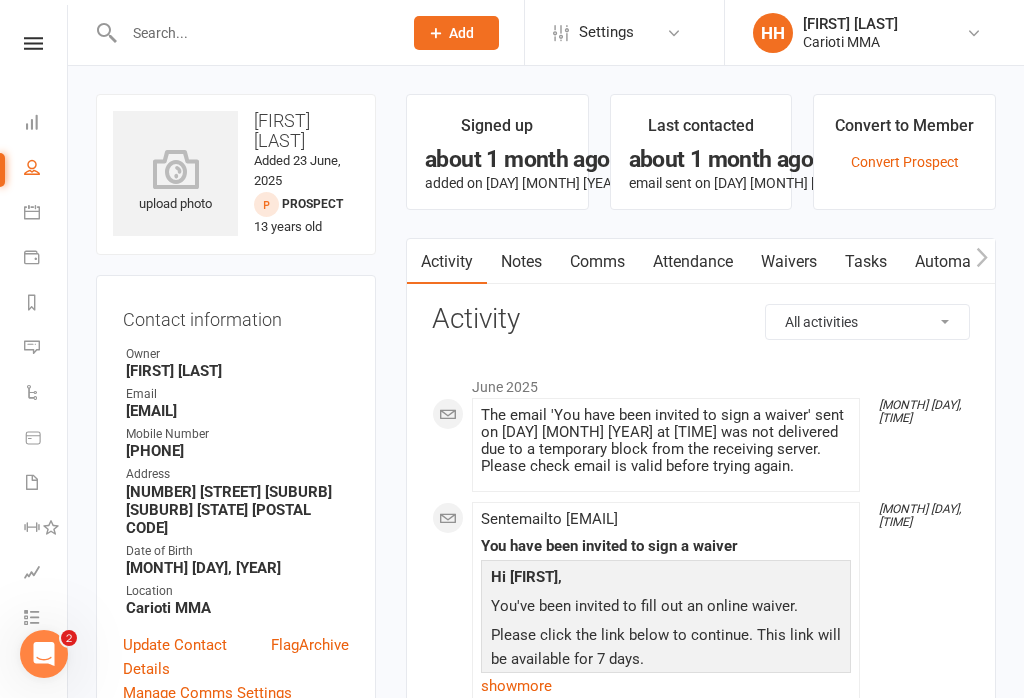 click on "Convert Prospect" at bounding box center [905, 162] 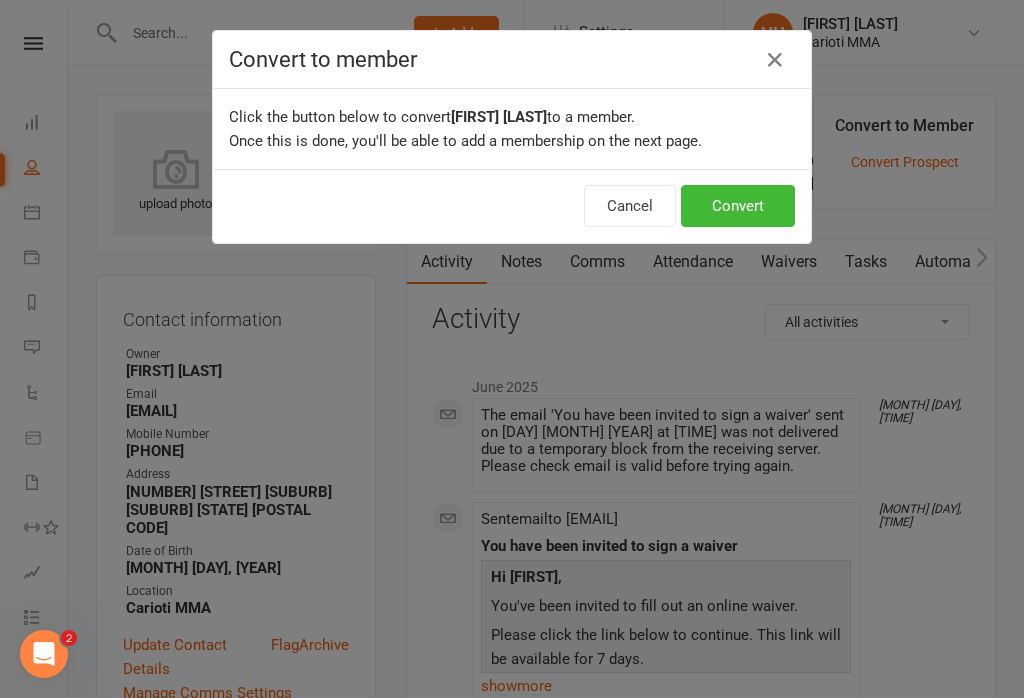 click on "Convert" at bounding box center (738, 206) 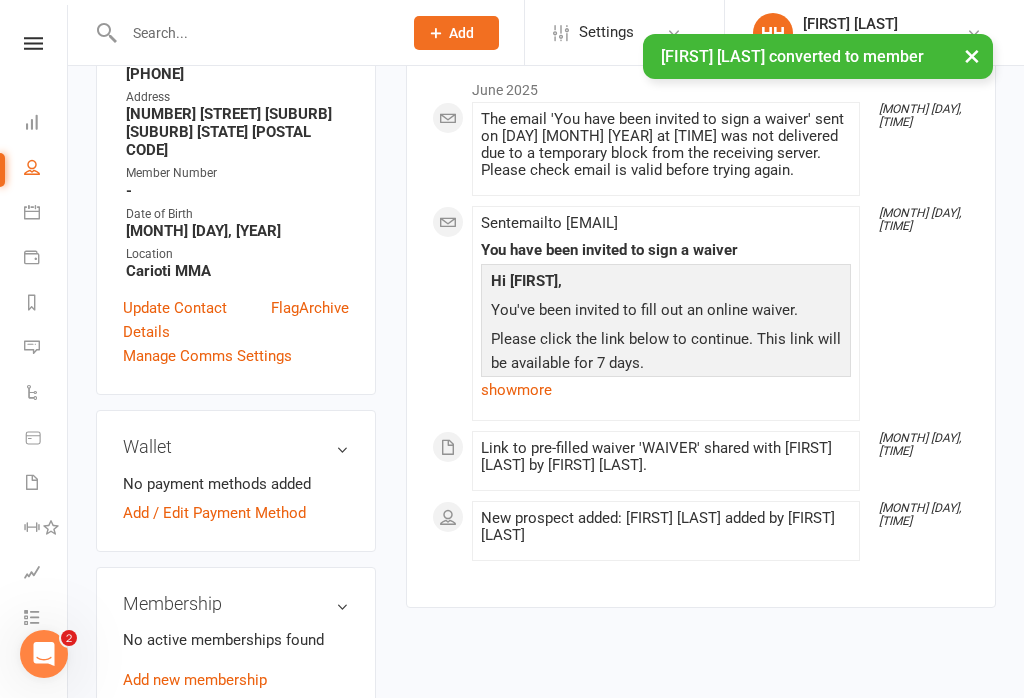 scroll, scrollTop: 418, scrollLeft: 0, axis: vertical 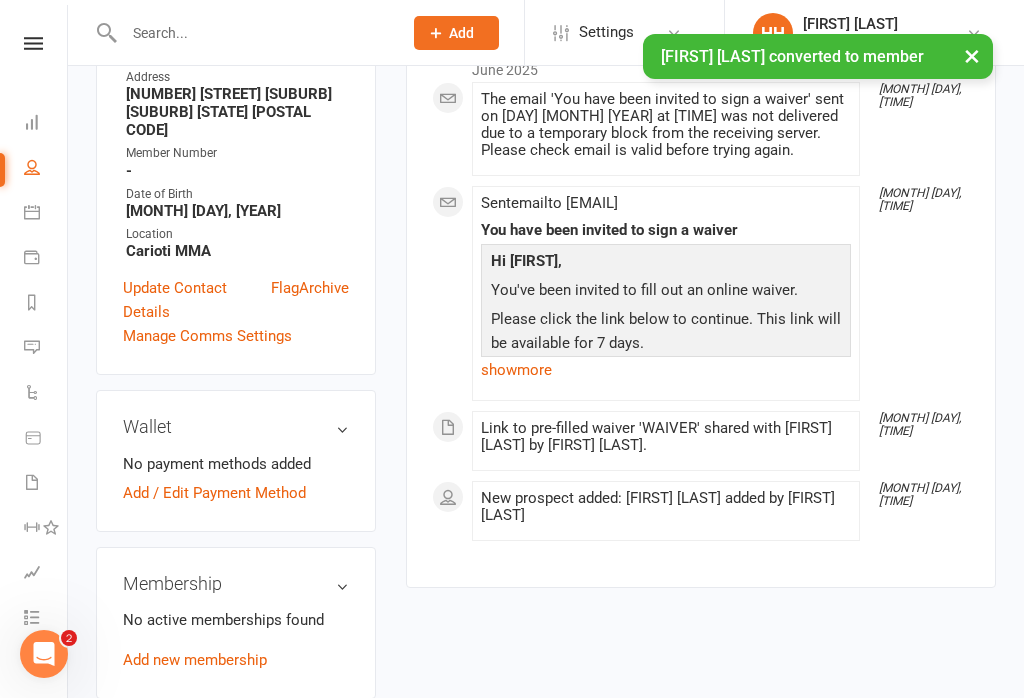 click on "Add new membership" at bounding box center [195, 660] 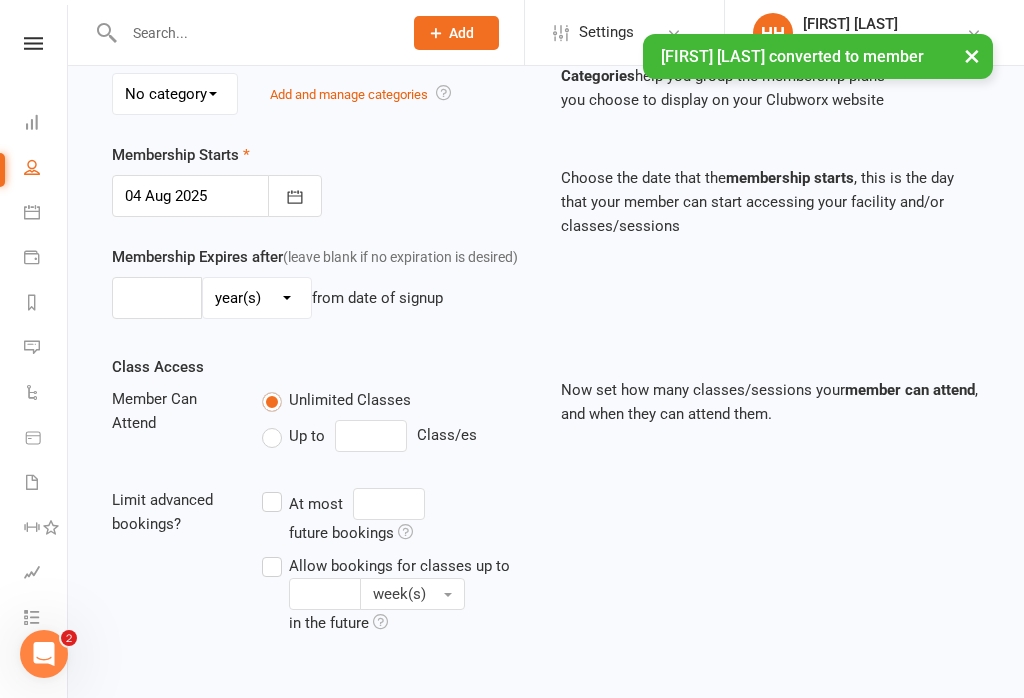 scroll, scrollTop: 0, scrollLeft: 0, axis: both 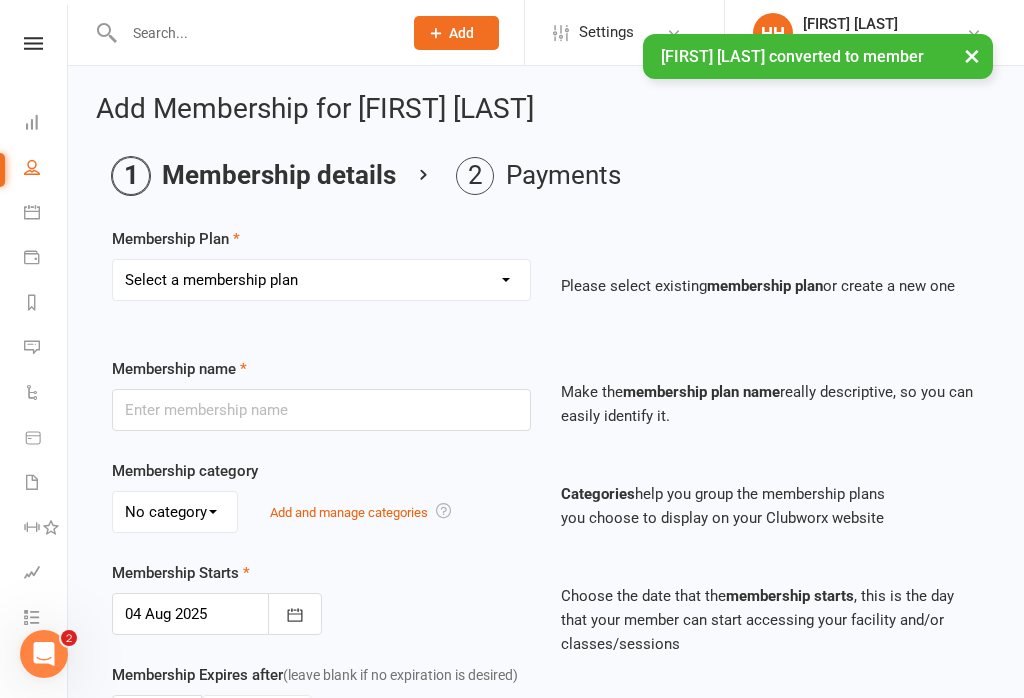 click on "Select a membership plan Create new Membership Plan Unlimited Membership Part-time Membership Open Membership 10 Visit Pass 1 Visit Membership Kids Membership Kids & Teens List Catch up payment Hold Fee Unlimited membership - pre paid in cash Part time - pre paid in cash 1 day a week - $20 Sash membership Seth membership" at bounding box center [321, 280] 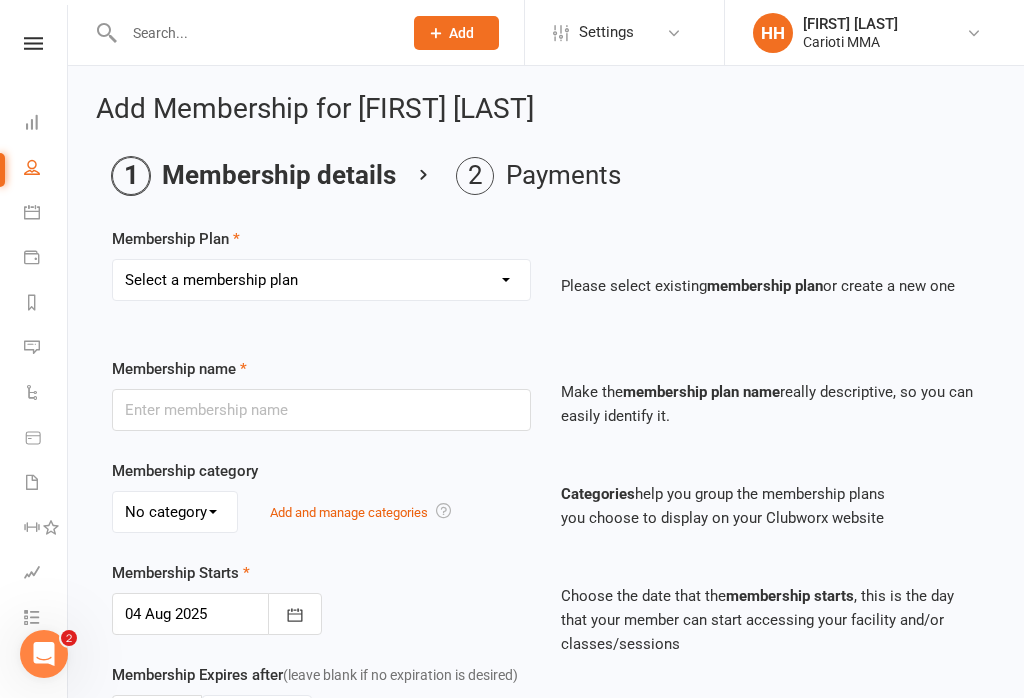 select on "4" 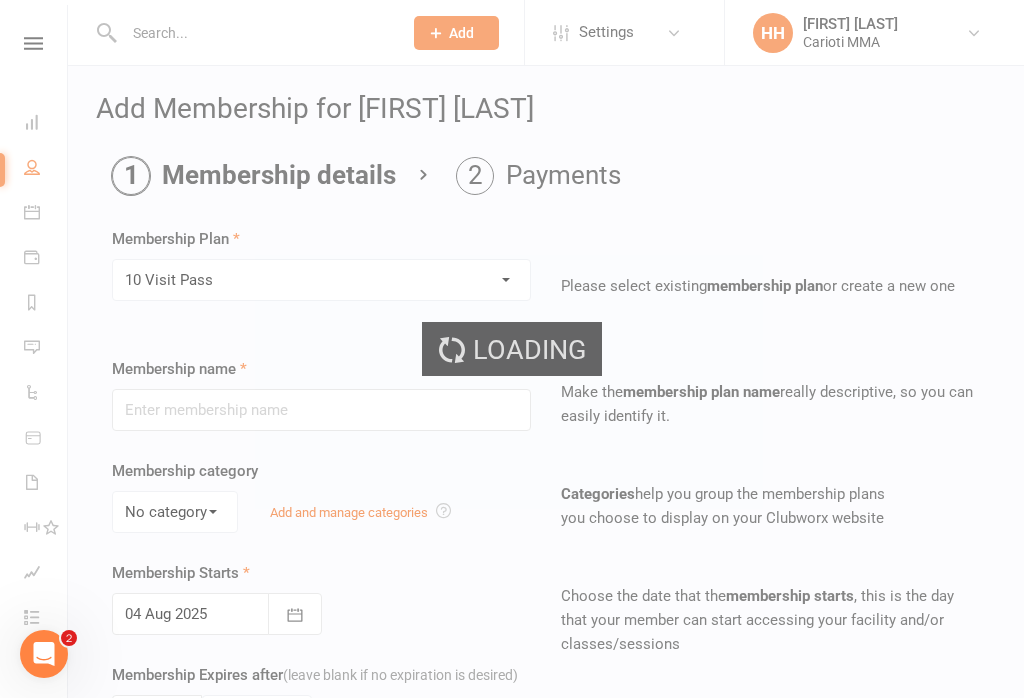 type on "10 Visit Pass" 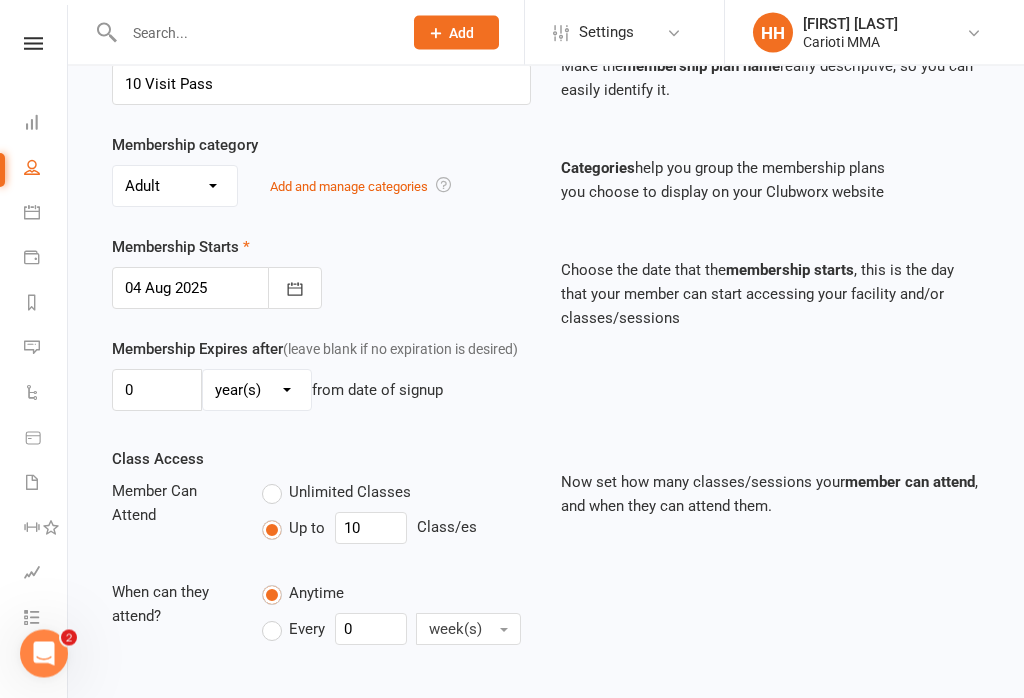scroll, scrollTop: 541, scrollLeft: 0, axis: vertical 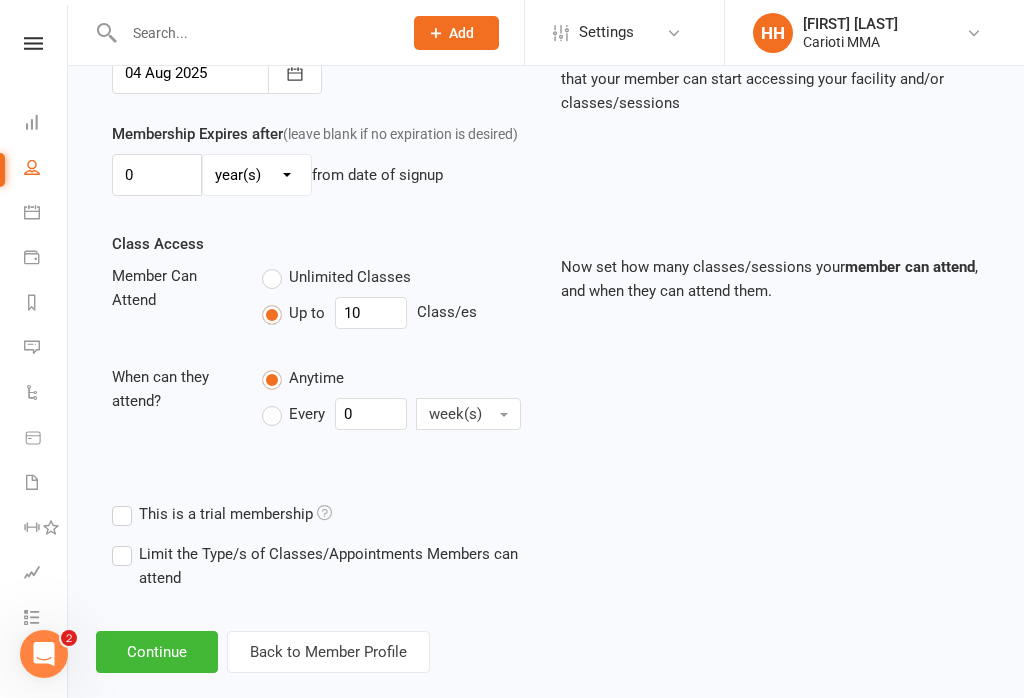click on "Continue" at bounding box center (157, 652) 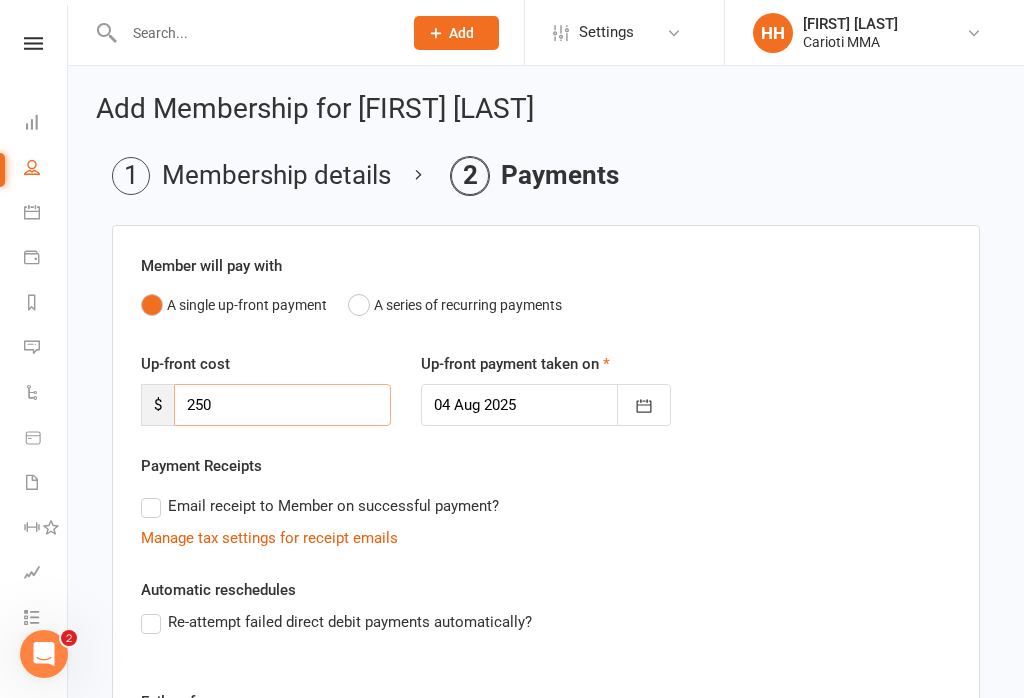 click on "250" at bounding box center [282, 405] 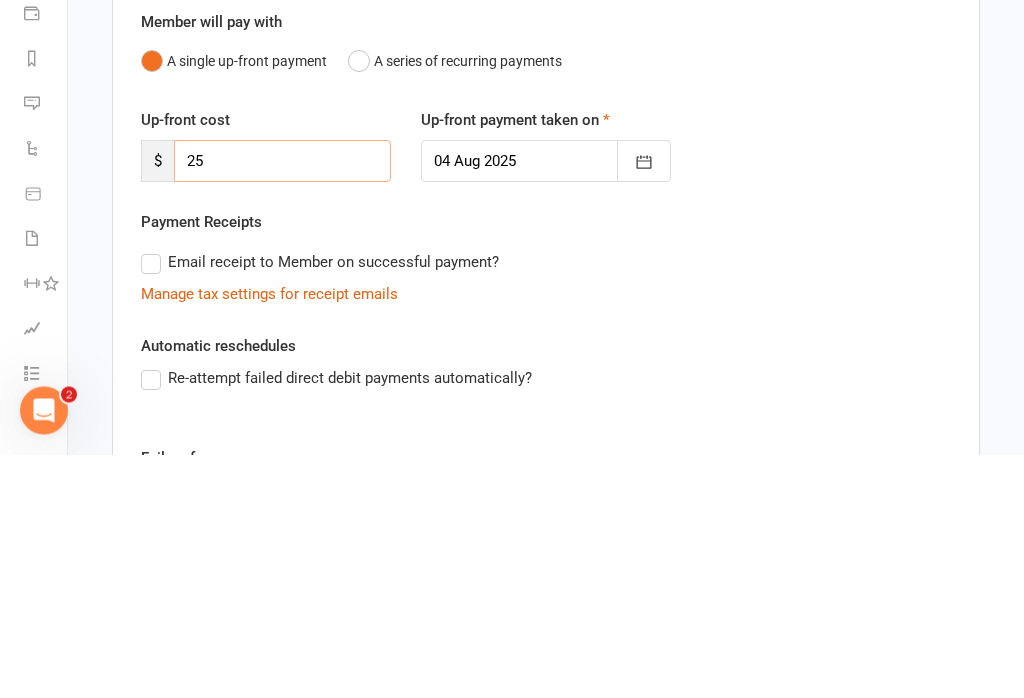 type on "2" 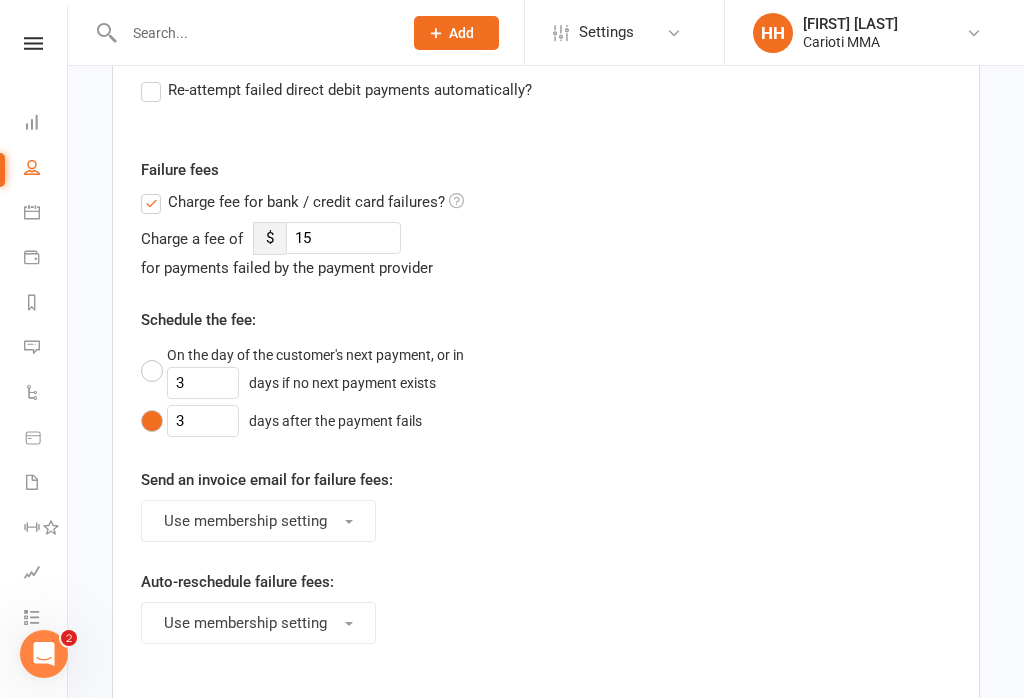 scroll, scrollTop: 735, scrollLeft: 0, axis: vertical 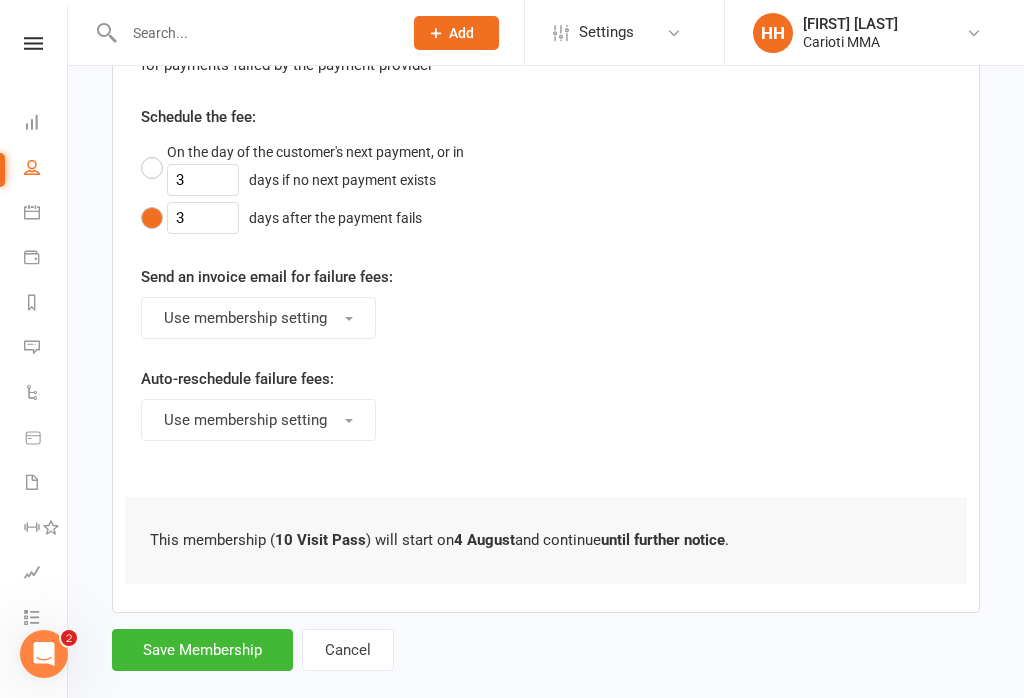 click on "Save Membership" at bounding box center [202, 650] 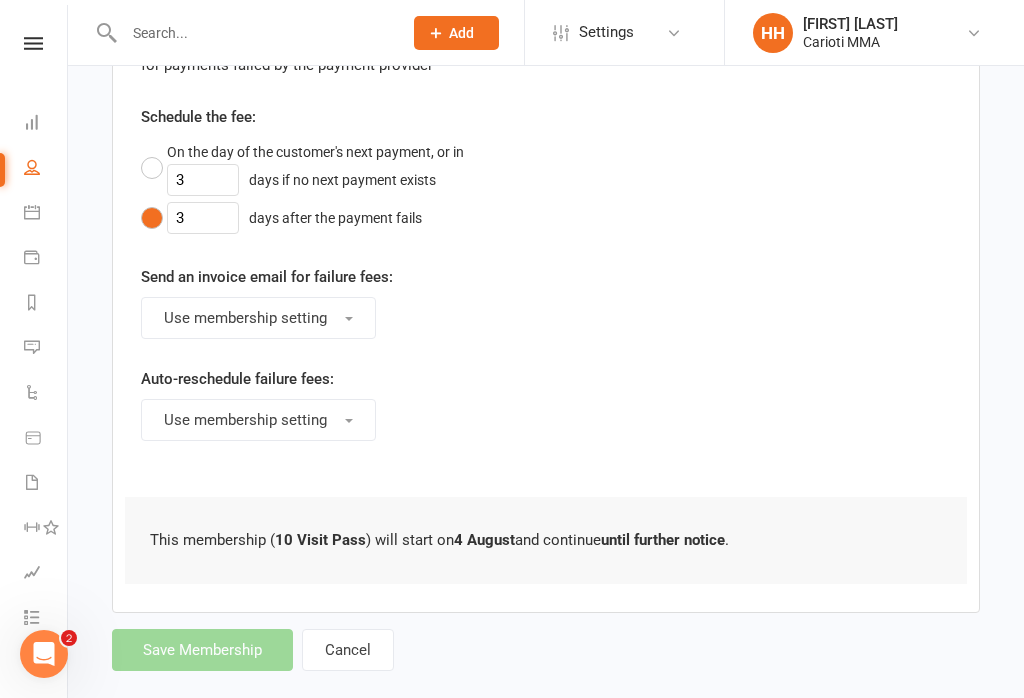 type on "0" 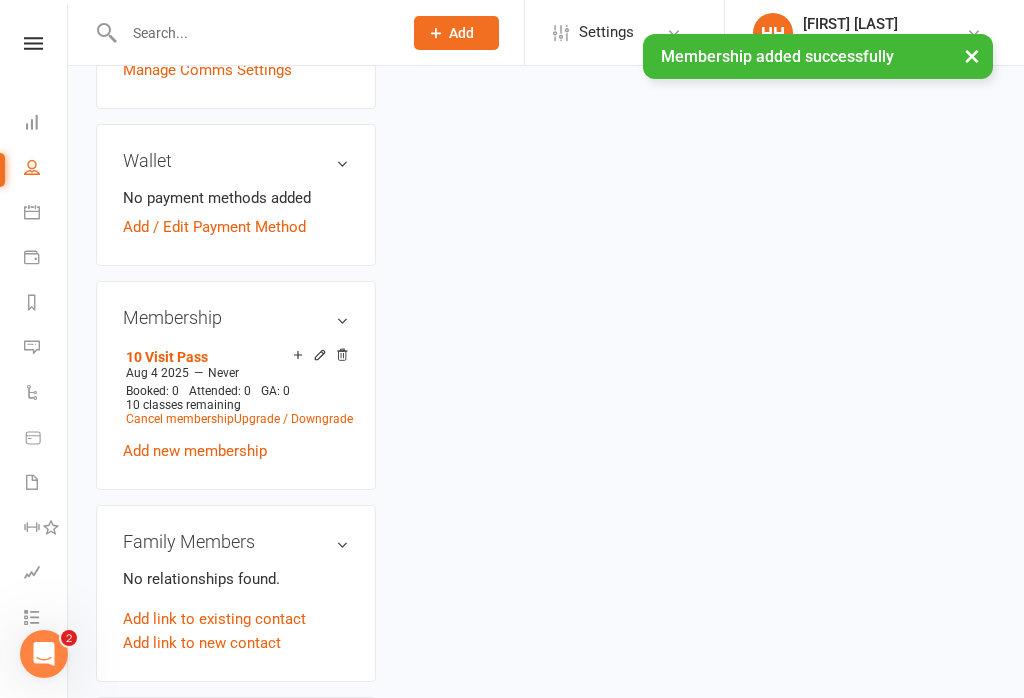 scroll, scrollTop: 0, scrollLeft: 0, axis: both 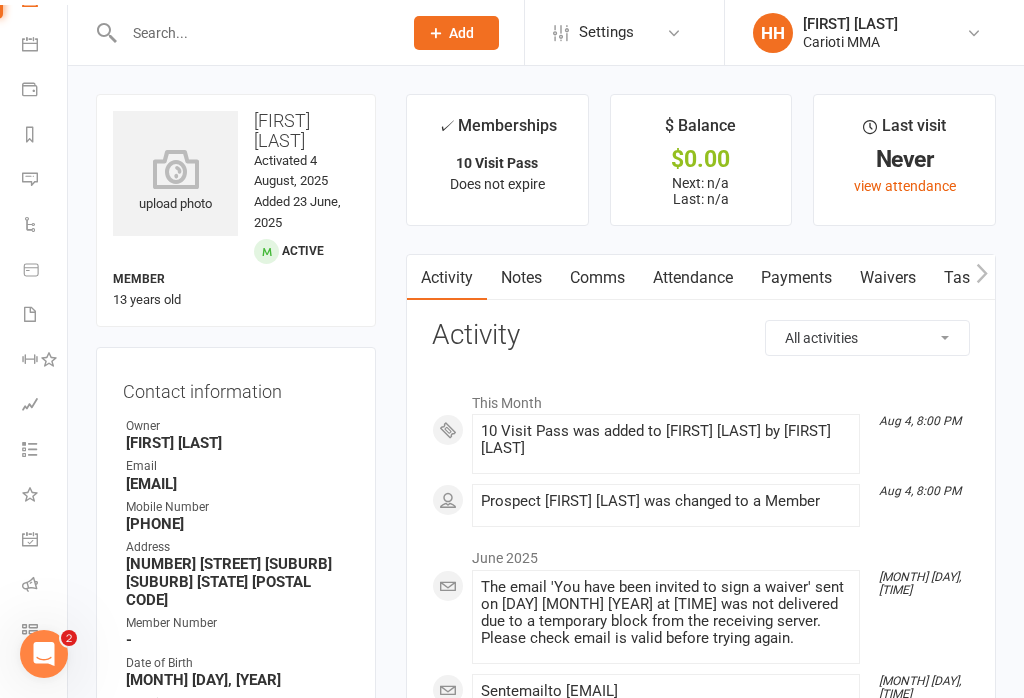 click at bounding box center [30, 629] 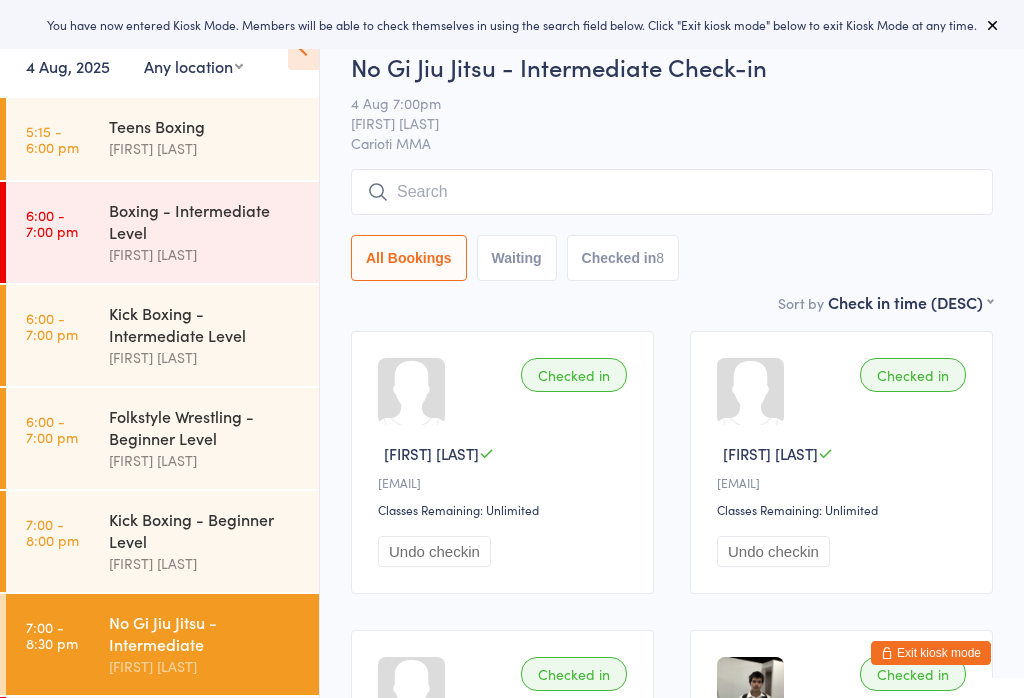 scroll, scrollTop: 0, scrollLeft: 0, axis: both 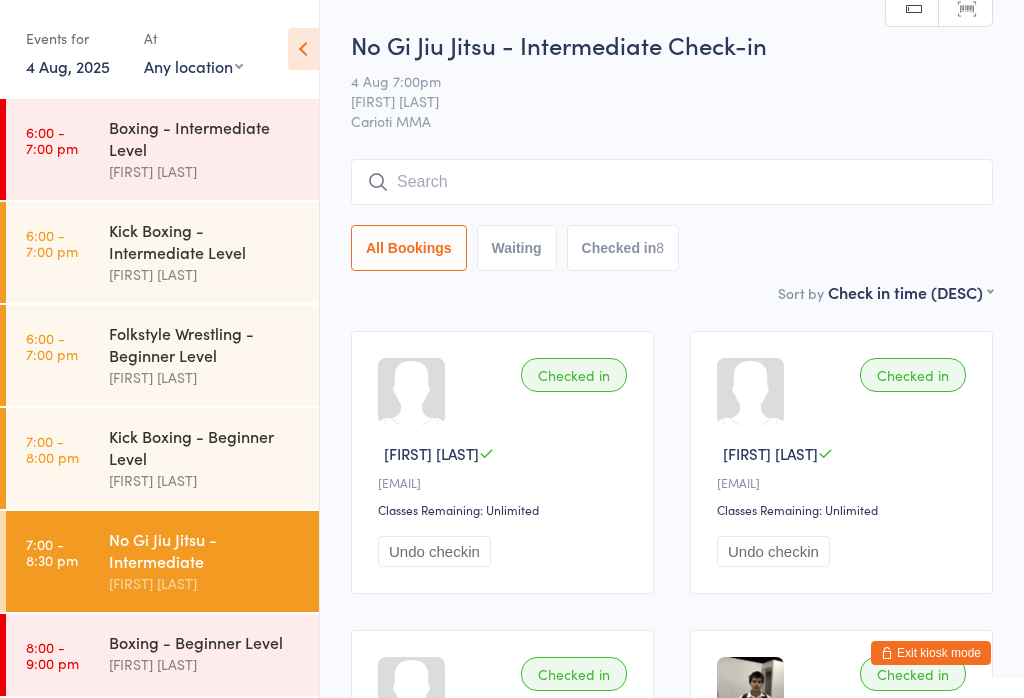 click on "[TIME] - [TIME] [ACTIVITY] - [LEVEL] [FIRST] [LAST]" at bounding box center [162, 655] 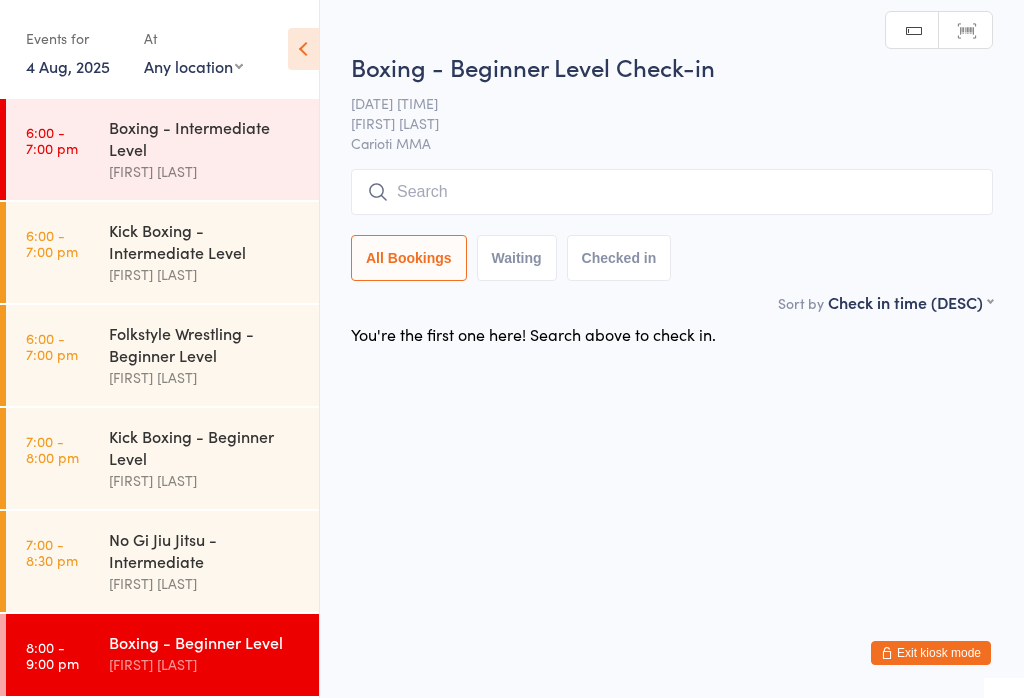 click at bounding box center (672, 192) 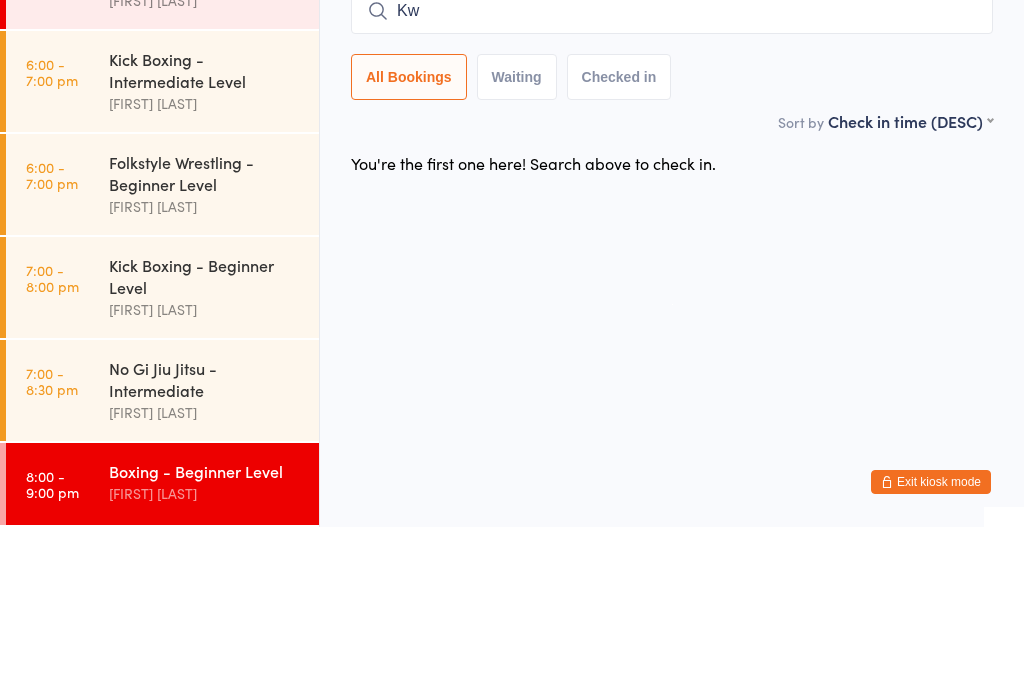 type on "K" 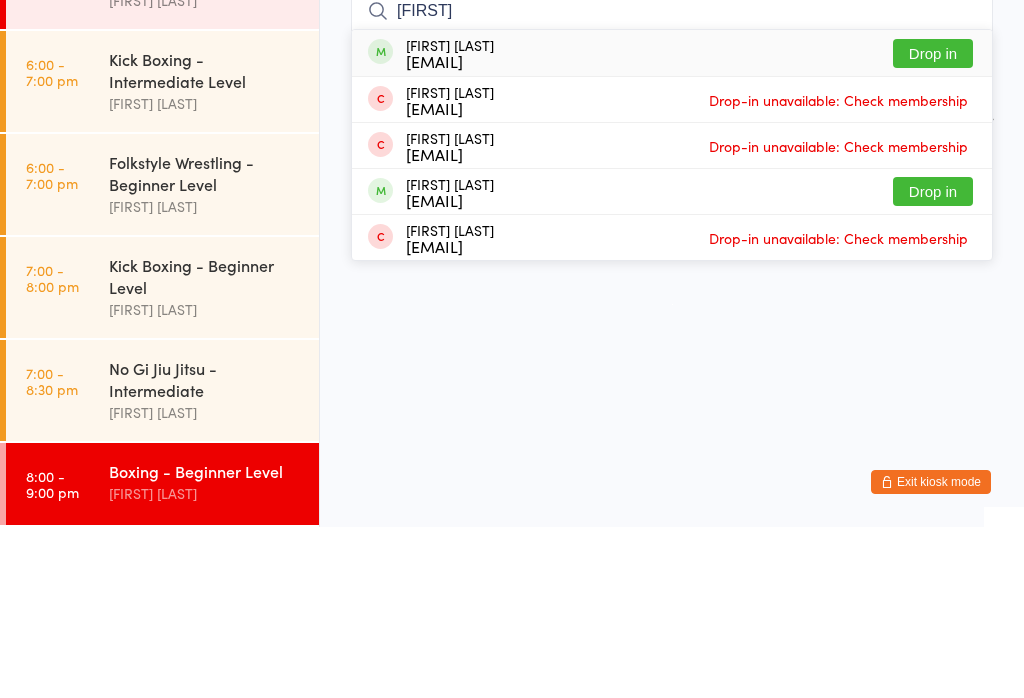 type on "[FIRST]" 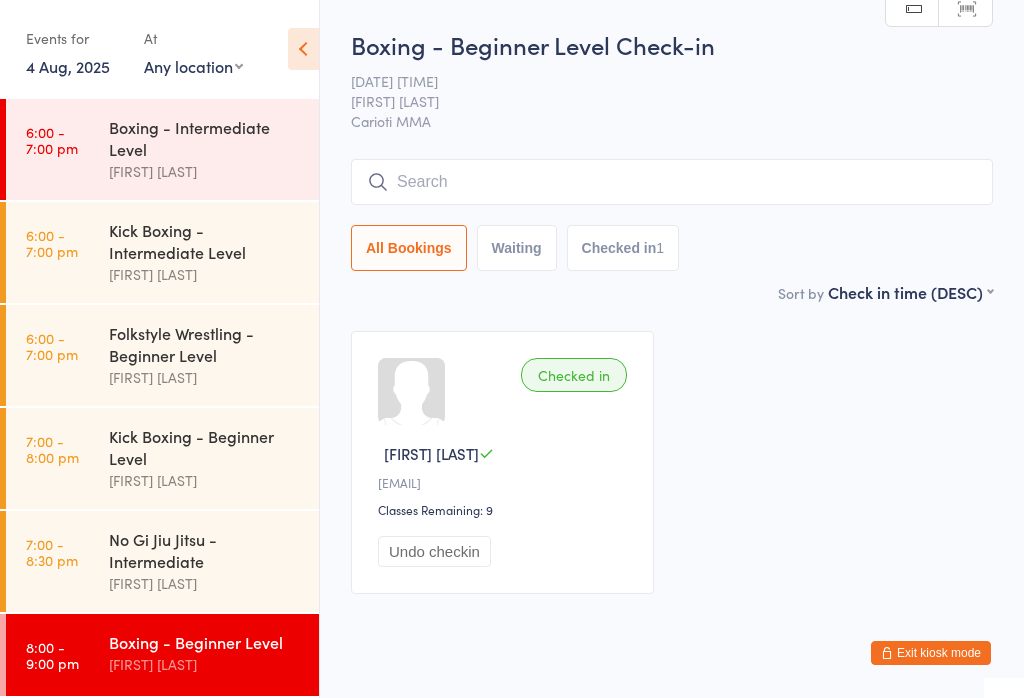 click at bounding box center [672, 182] 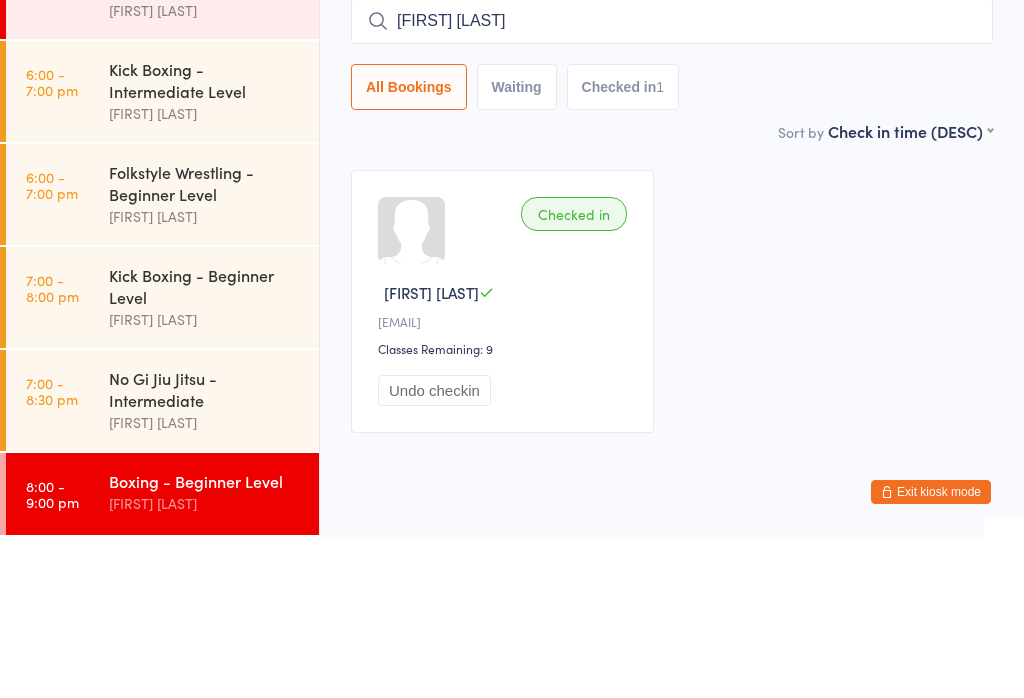 type on "[FIRST] [LAST]" 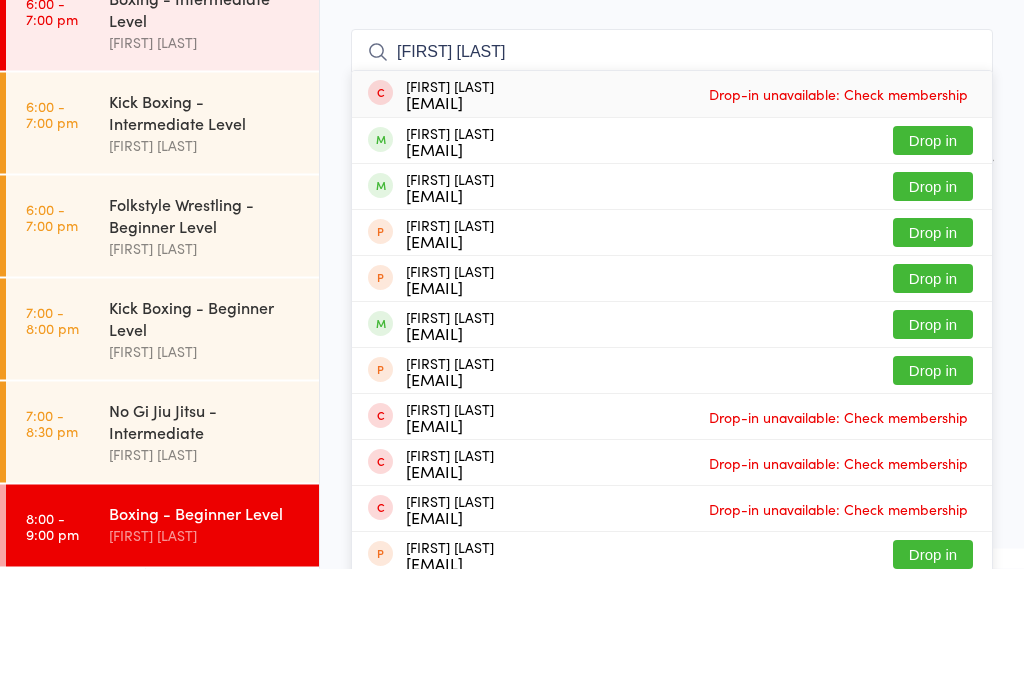 click on "Drop in" at bounding box center (933, 270) 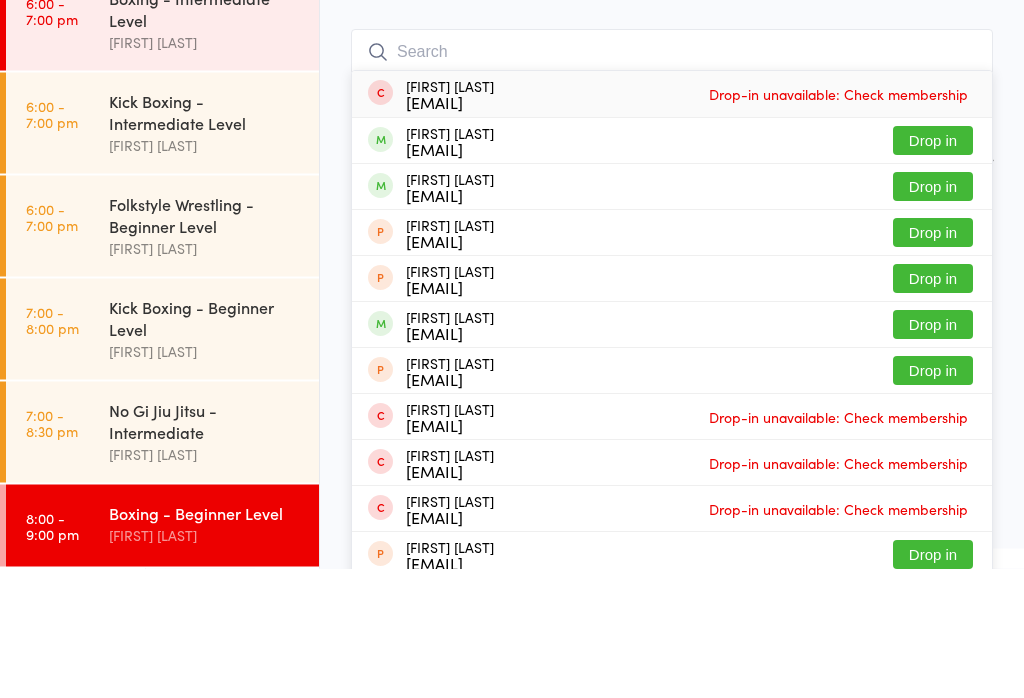 scroll, scrollTop: 47, scrollLeft: 0, axis: vertical 